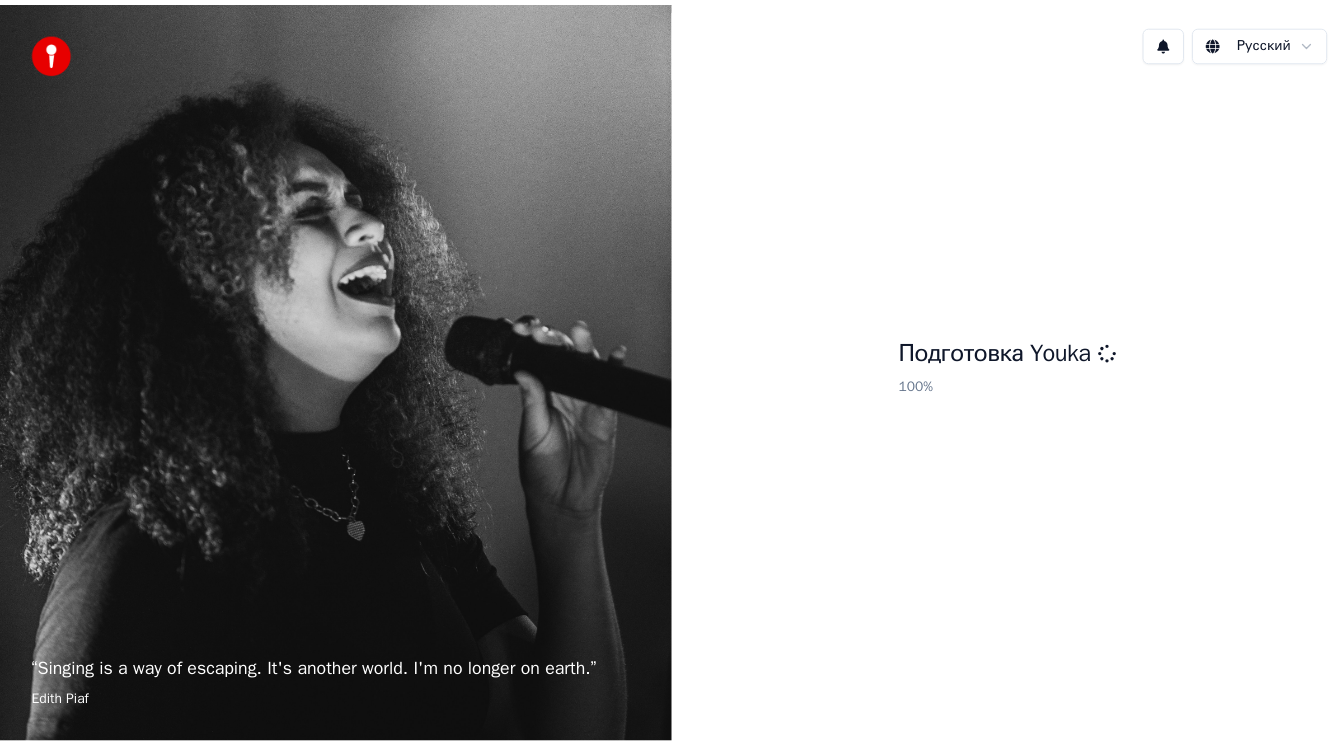 scroll, scrollTop: 0, scrollLeft: 0, axis: both 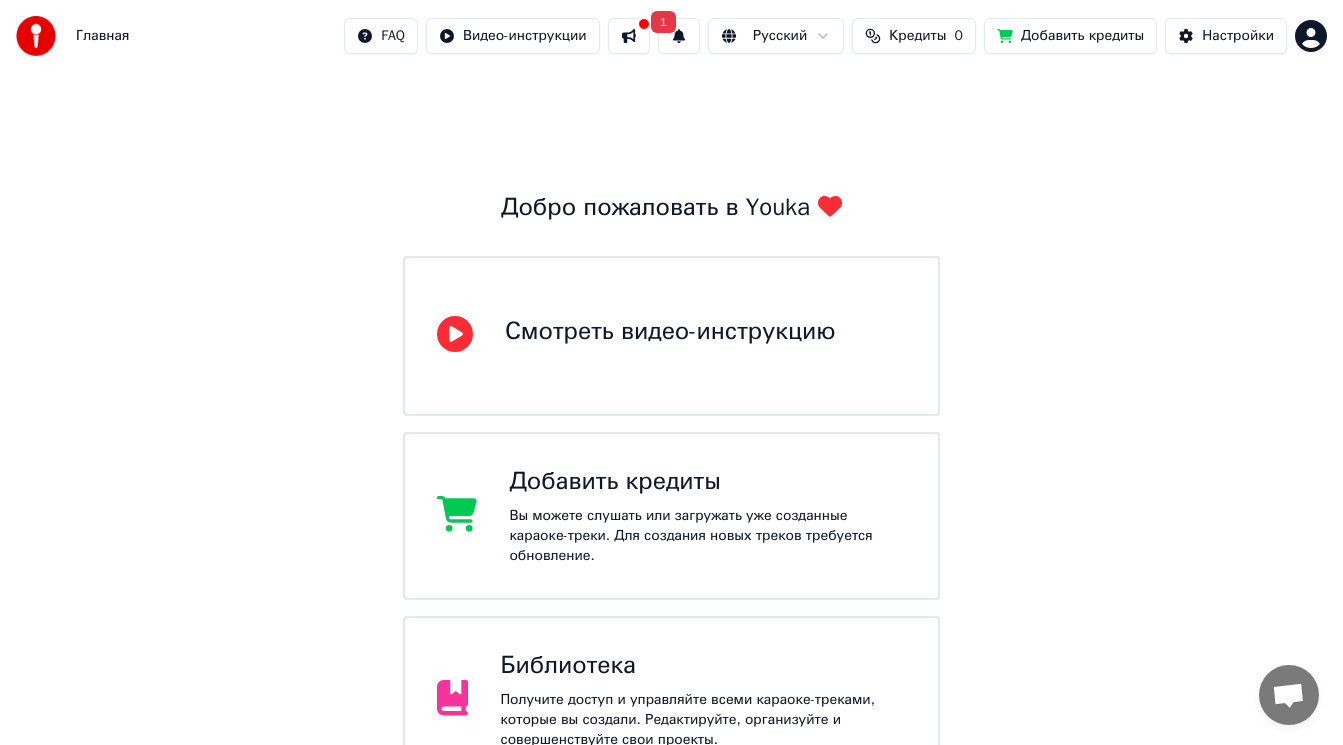 click on "Главная" at bounding box center (102, 36) 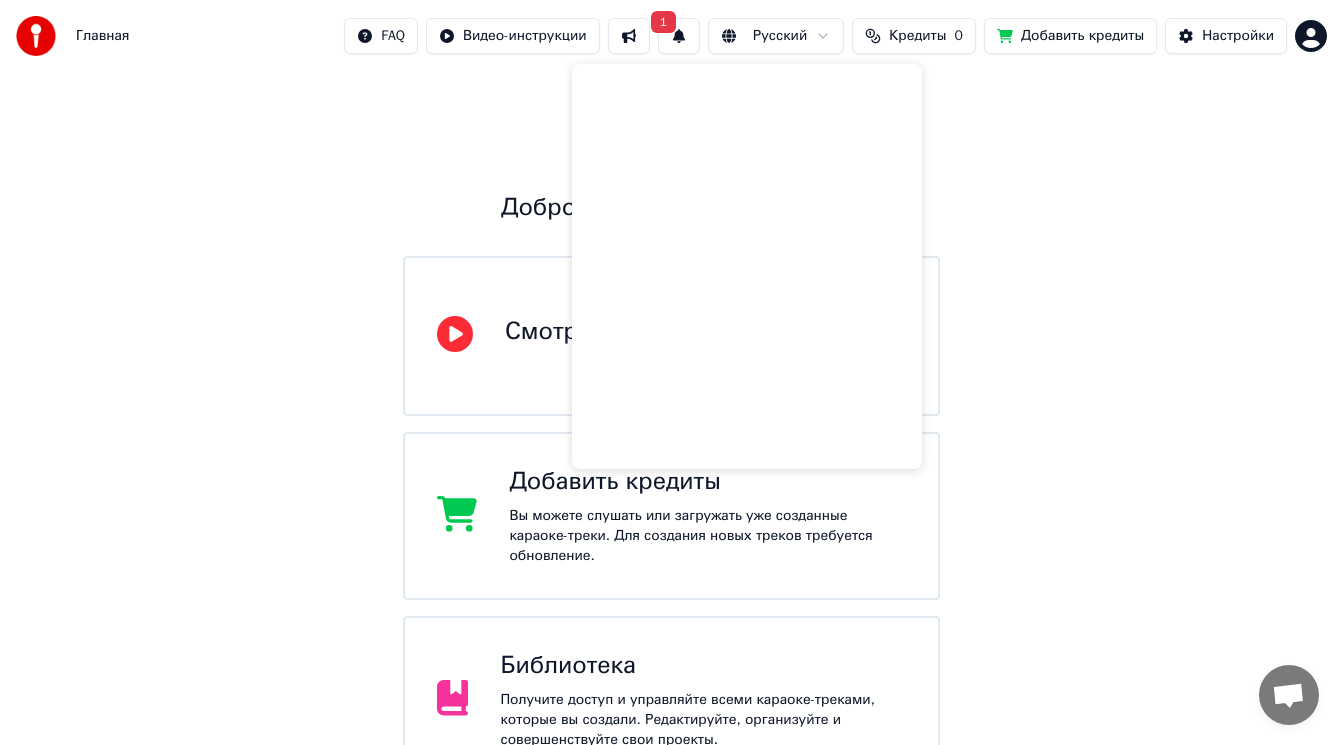 click on "Добро пожаловать в Youka Смотреть видео-инструкцию Добавить кредиты Вы можете слушать или загружать уже созданные караоке-треки. Для создания новых треков требуется обновление. Библиотека Получите доступ и управляйте всеми караоке-треками, которые вы создали. Редактируйте, организуйте и совершенствуйте свои проекты. Создать караоке Создайте караоке из аудио- или видеофайлов (MP3, MP4 и других), или вставьте URL, чтобы мгновенно создать караоке-видео с синхронизированными текстами. Youka может быть заблокирован в России" at bounding box center [671, 618] 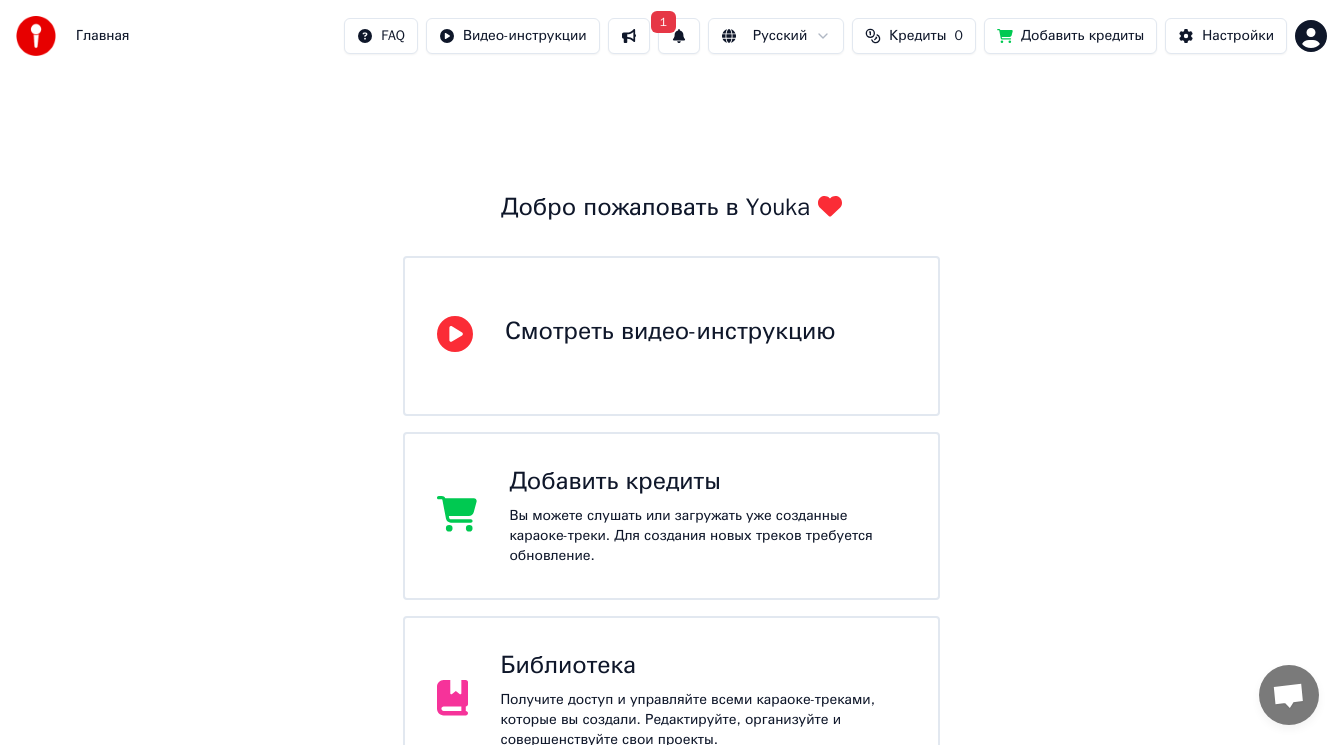 click on "Главная FAQ Видео-инструкции 1 Русский Кредиты 0 Добавить кредиты Настройки Добро пожаловать в Youka Смотреть видео-инструкцию Добавить кредиты Вы можете слушать или загружать уже созданные караоке-треки. Для создания новых треков требуется обновление. Библиотека Получите доступ и управляйте всеми караоке-треками, которые вы создали. Редактируйте, организуйте и совершенствуйте свои проекты. Создать караоке Создайте караоке из аудио- или видеофайлов (MP3, MP4 и других), или вставьте URL, чтобы мгновенно создать караоке-видео с синхронизированными текстами." at bounding box center (671, 582) 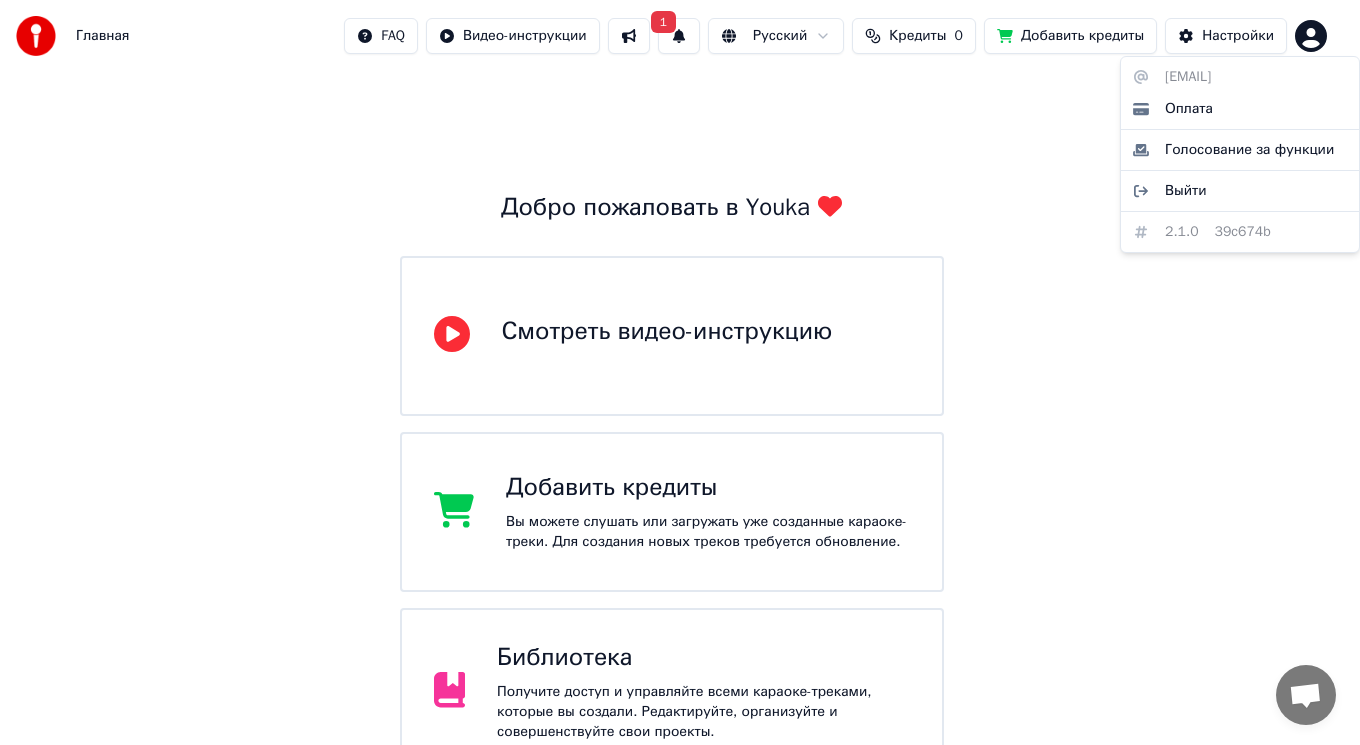 click on "Главная FAQ Видео-инструкции 1 Русский Кредиты 0 Добавить кредиты Настройки Добро пожаловать в Youka Смотреть видео-инструкцию Добавить кредиты Вы можете слушать или загружать уже созданные караоке-треки. Для создания новых треков требуется обновление. Библиотека Получите доступ и управляйте всеми караоке-треками, которые вы создали. Редактируйте, организуйте и совершенствуйте свои проекты. Создать караоке Создайте караоке из аудио- или видеофайлов (MP3, MP4 и других), или вставьте URL, чтобы мгновенно создать караоке-видео с синхронизированными текстами. 2.1.0" at bounding box center [680, 578] 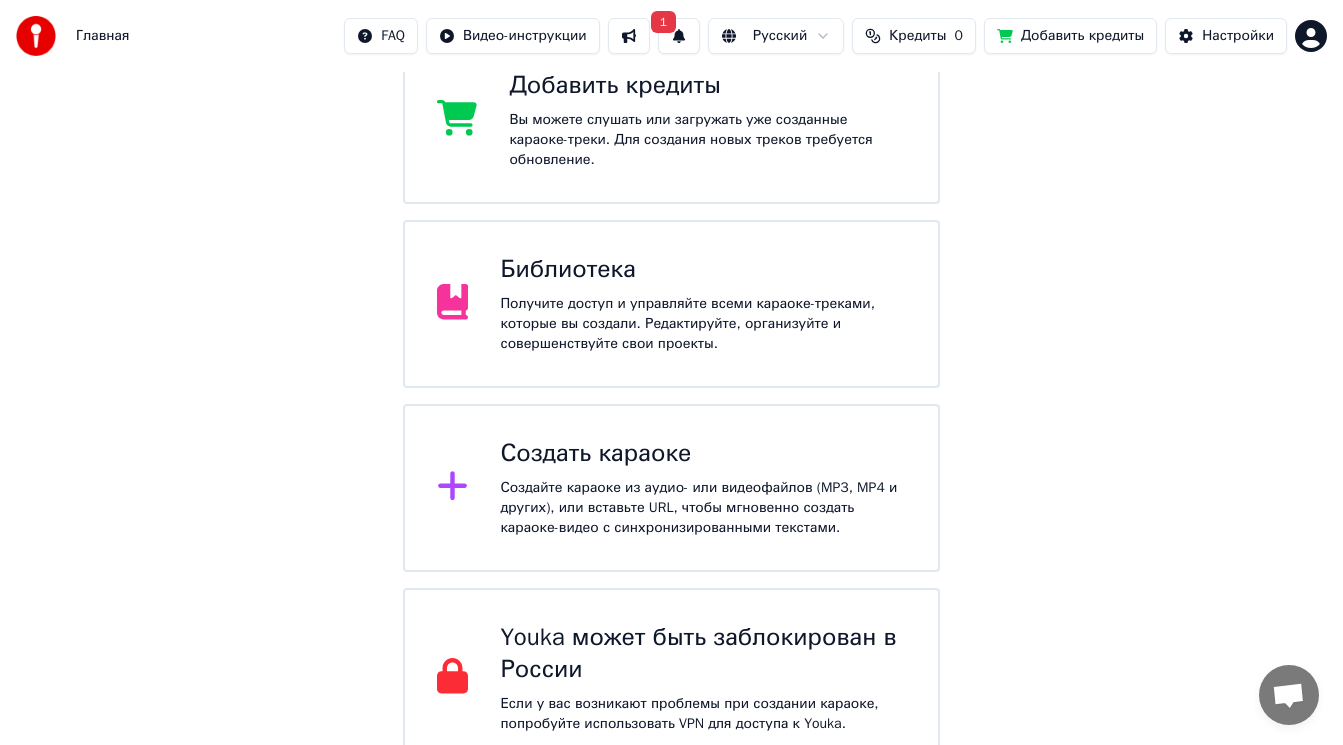 scroll, scrollTop: 411, scrollLeft: 0, axis: vertical 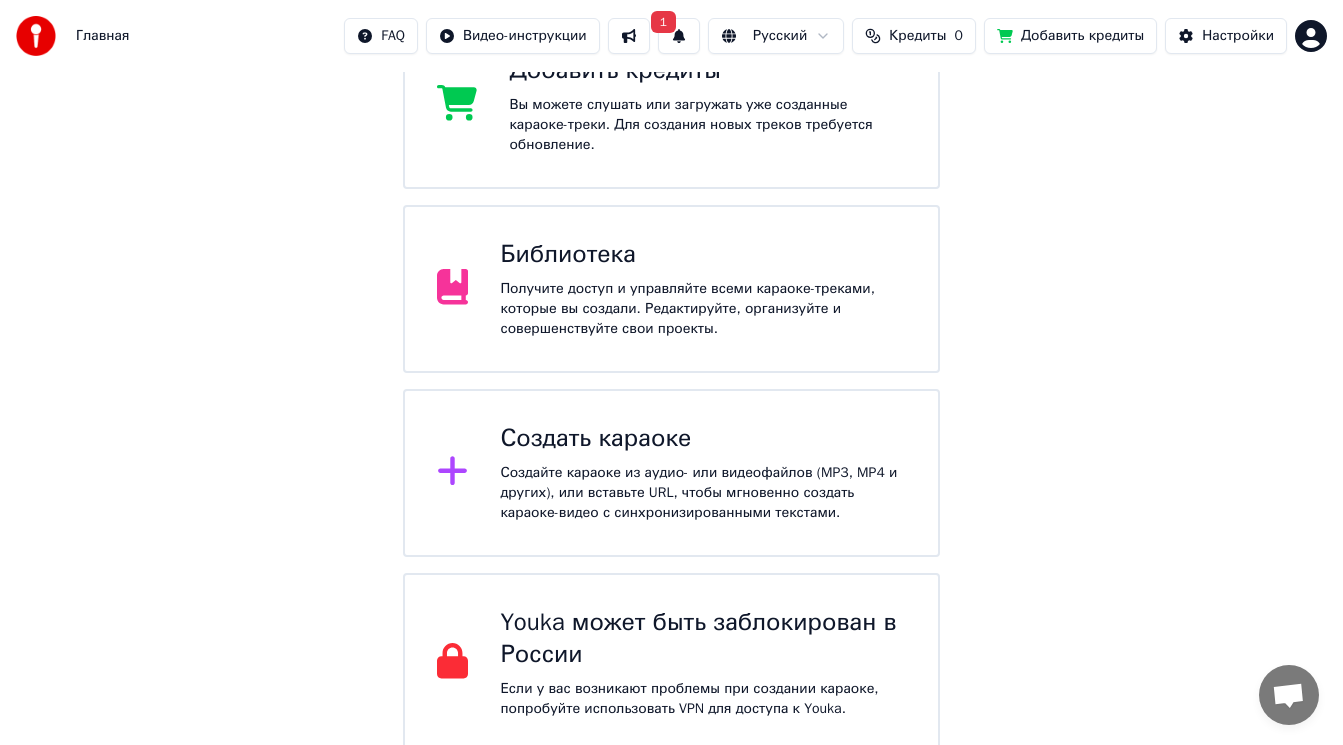 click on "Создайте караоке из аудио- или видеофайлов (MP3, MP4 и других), или вставьте URL, чтобы мгновенно создать караоке-видео с синхронизированными текстами." at bounding box center [703, 493] 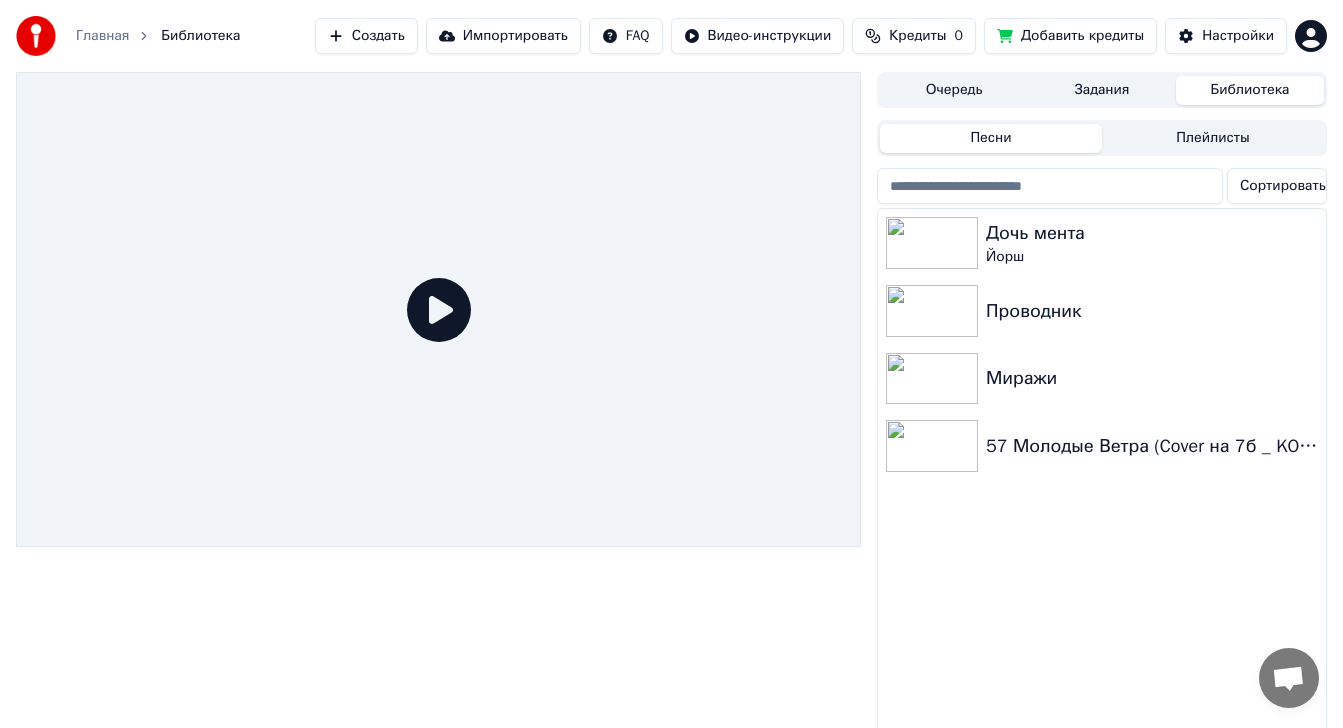 scroll, scrollTop: 39, scrollLeft: 0, axis: vertical 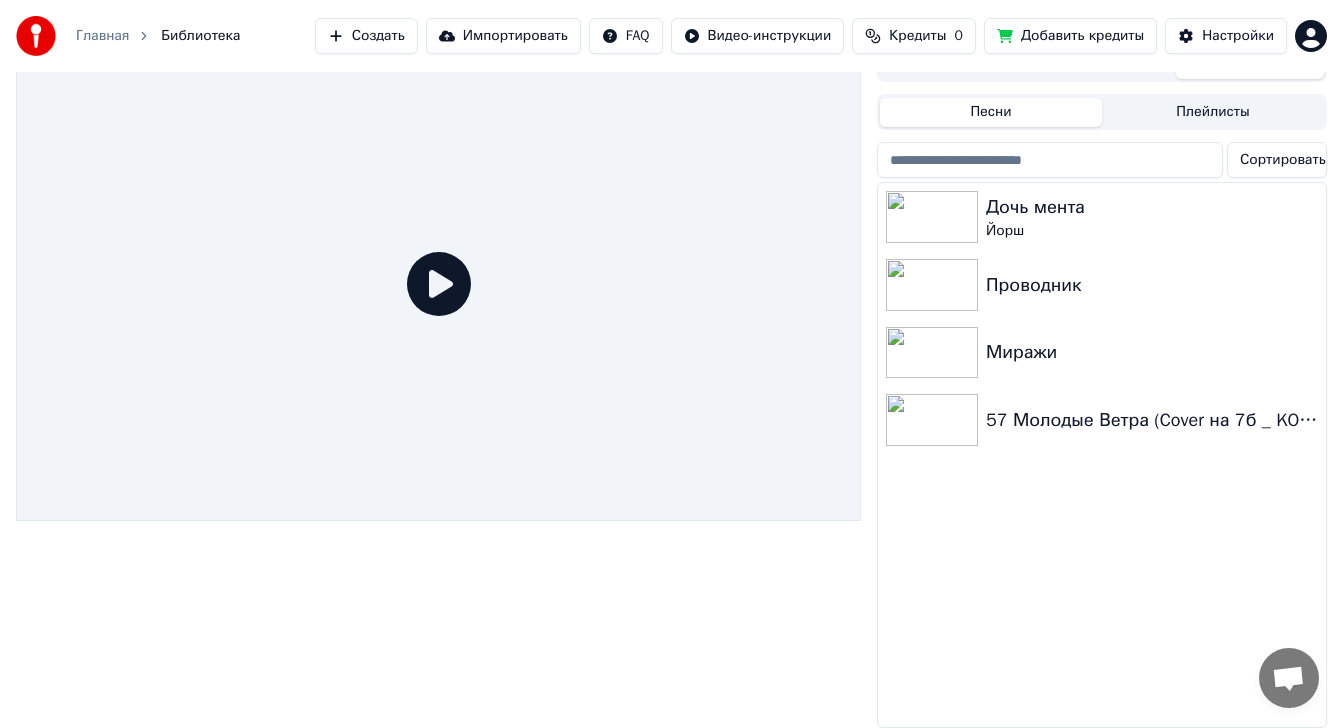 click on "Создать" at bounding box center [366, 36] 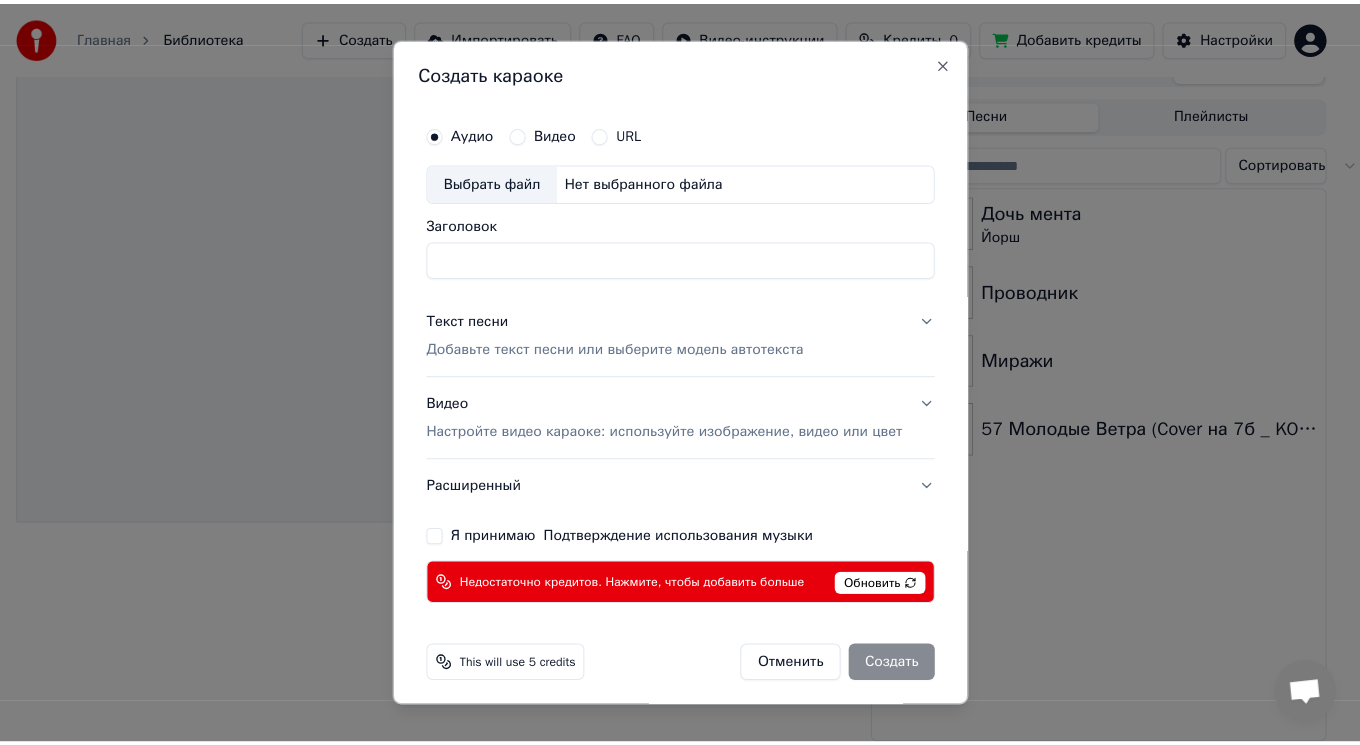 scroll, scrollTop: 22, scrollLeft: 0, axis: vertical 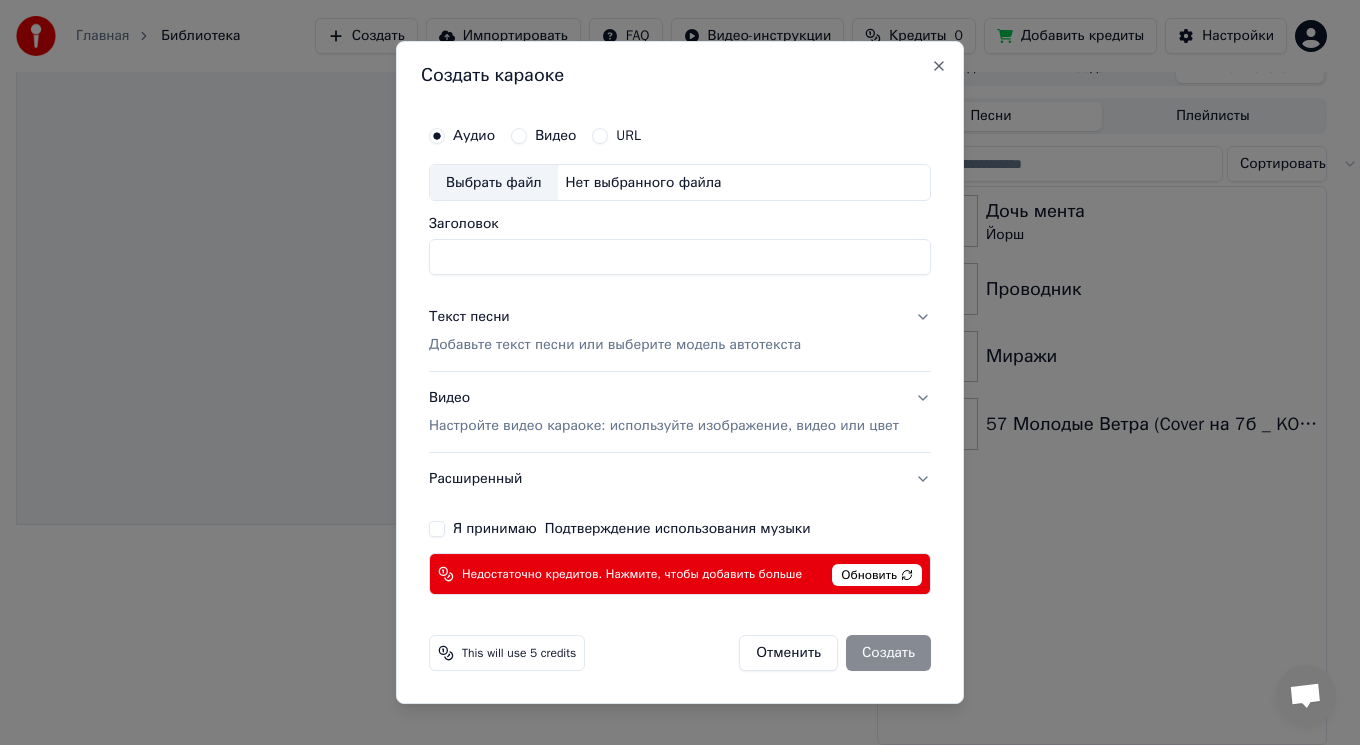 click on "Заголовок" at bounding box center (680, 258) 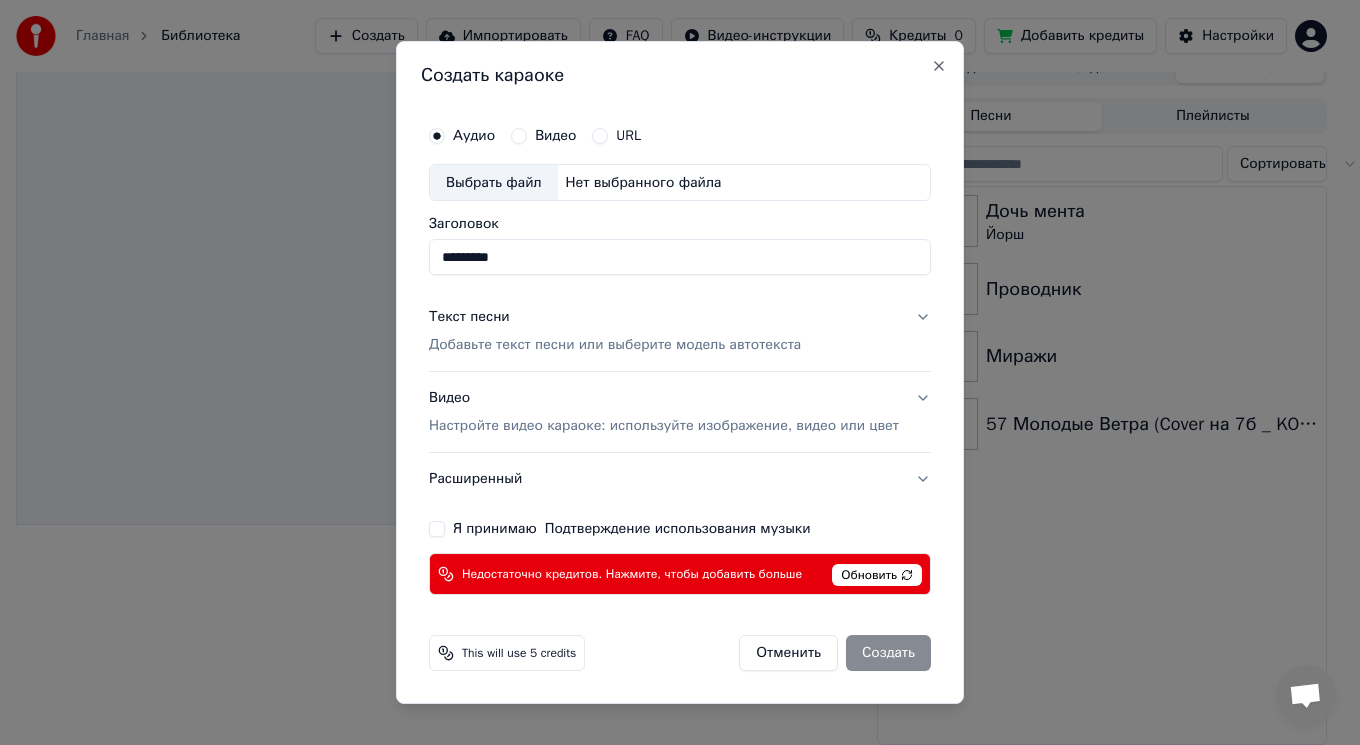 type on "*********" 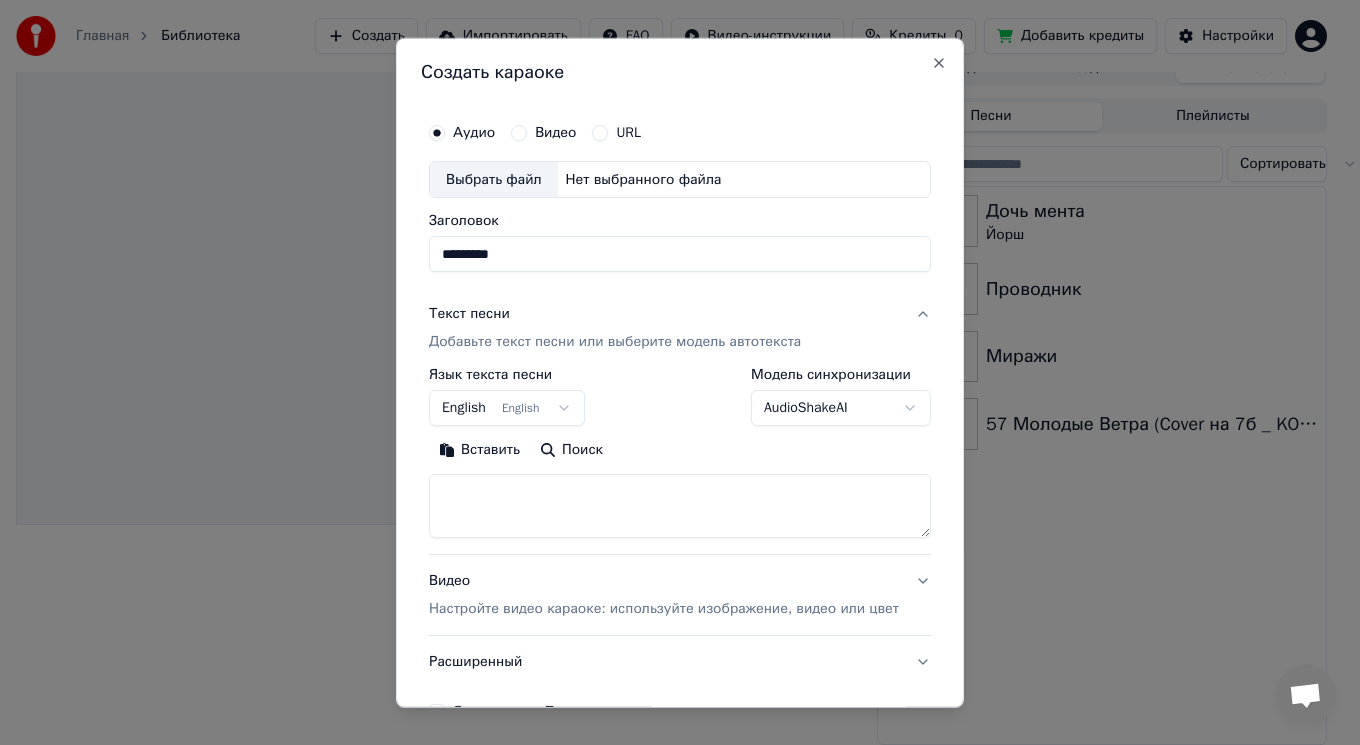 click on "English English" at bounding box center (507, 408) 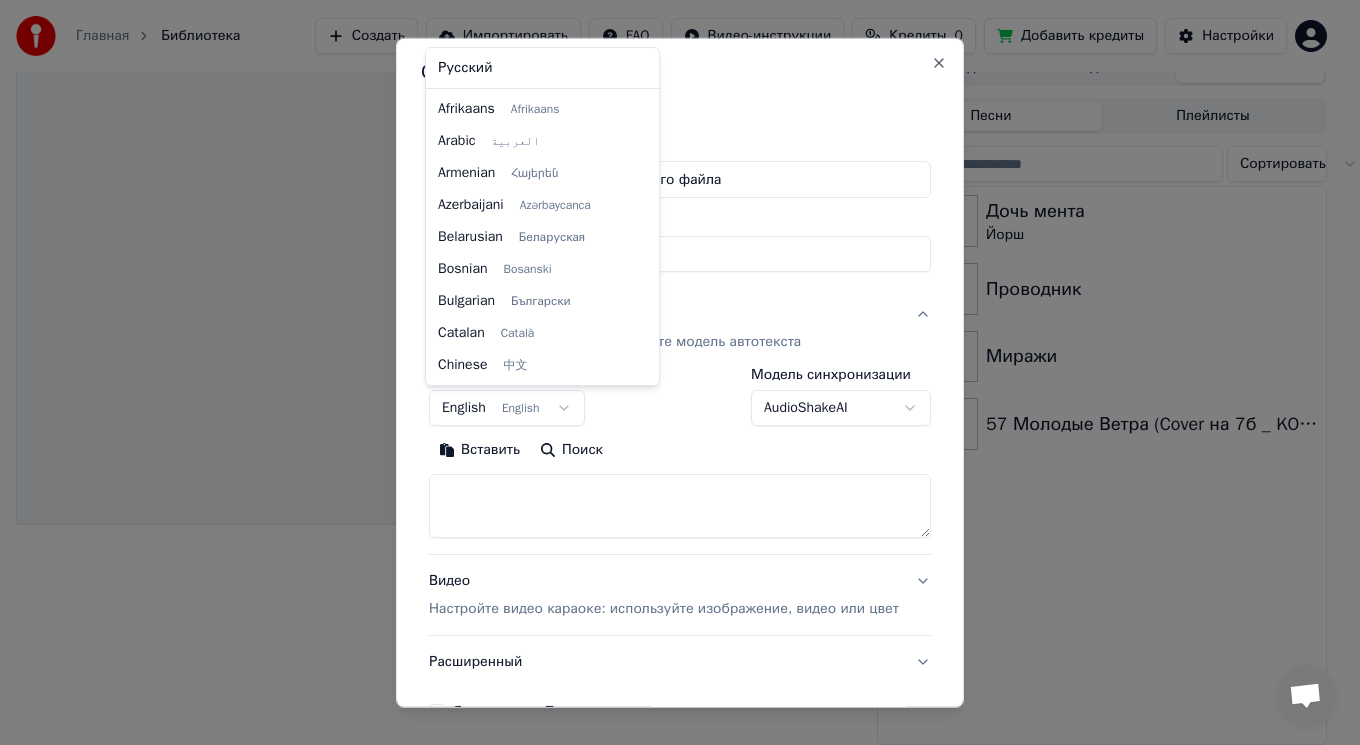 scroll, scrollTop: 160, scrollLeft: 0, axis: vertical 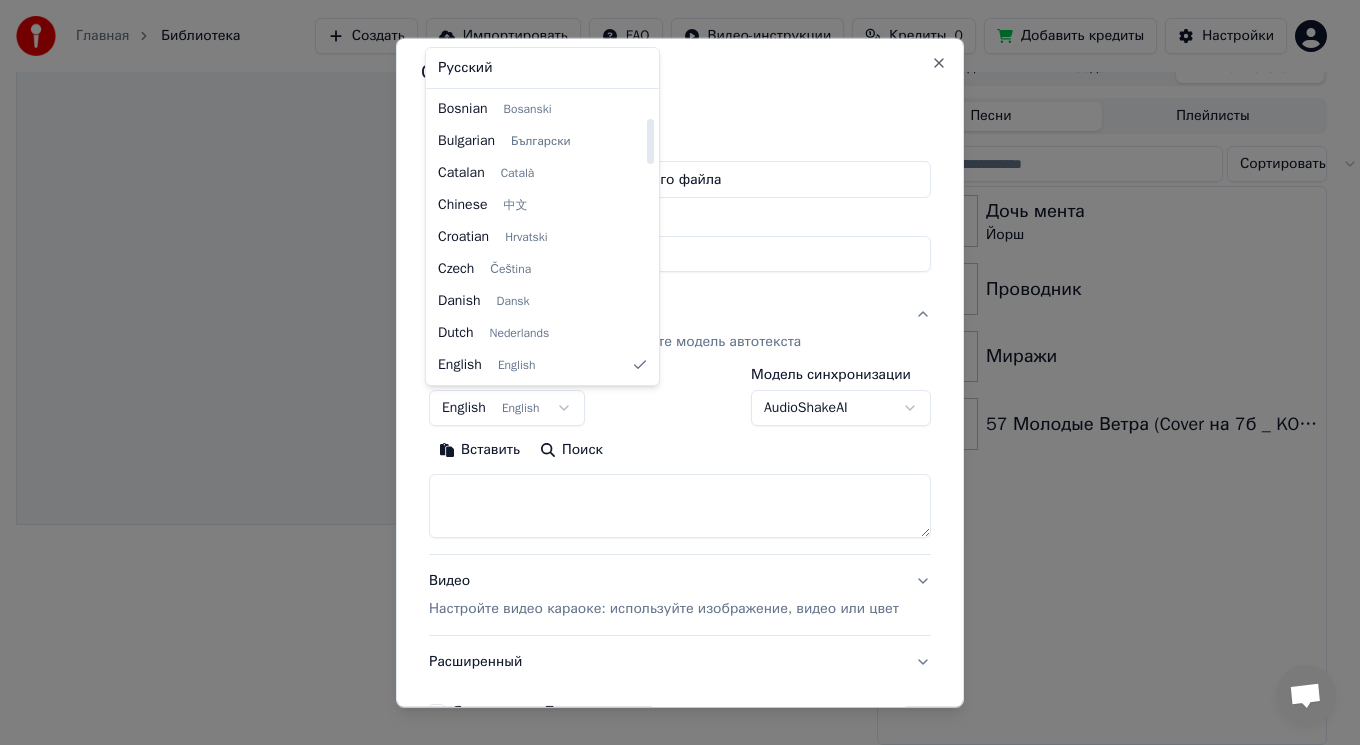 select on "**" 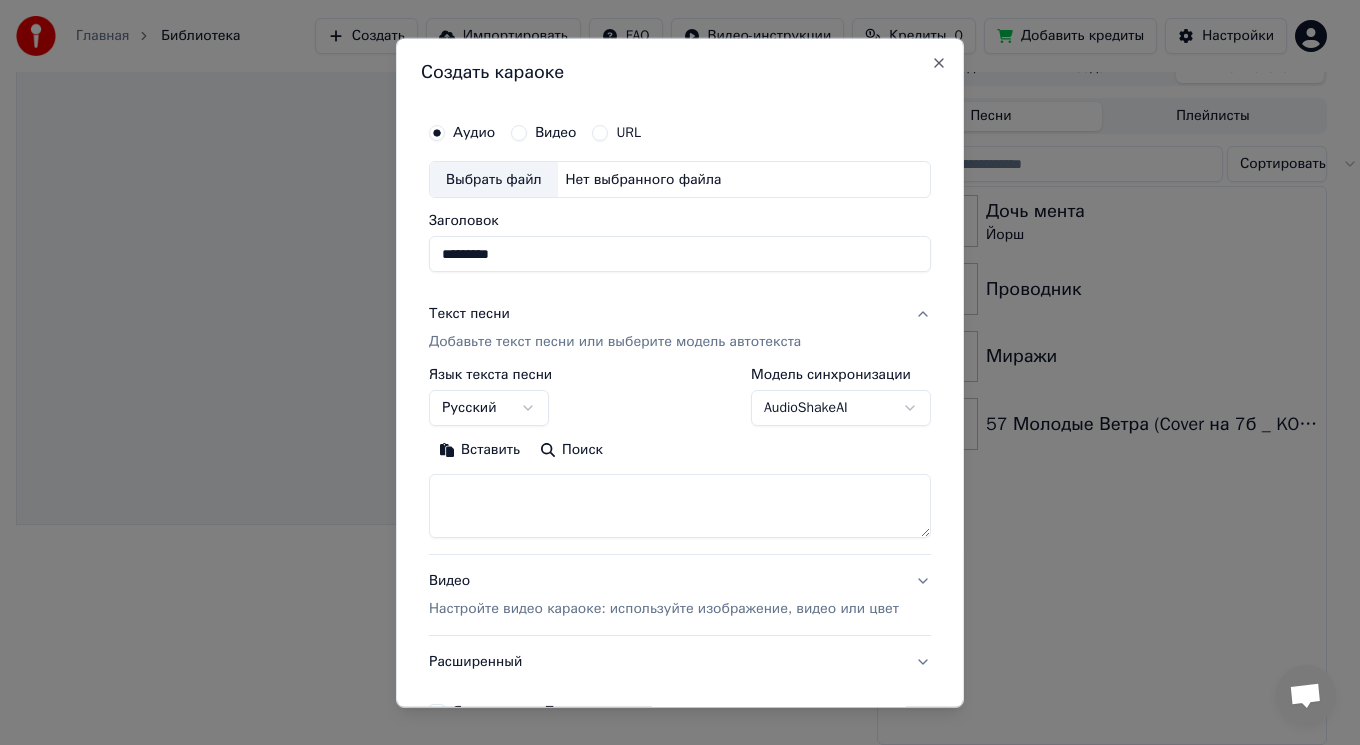 click at bounding box center [680, 506] 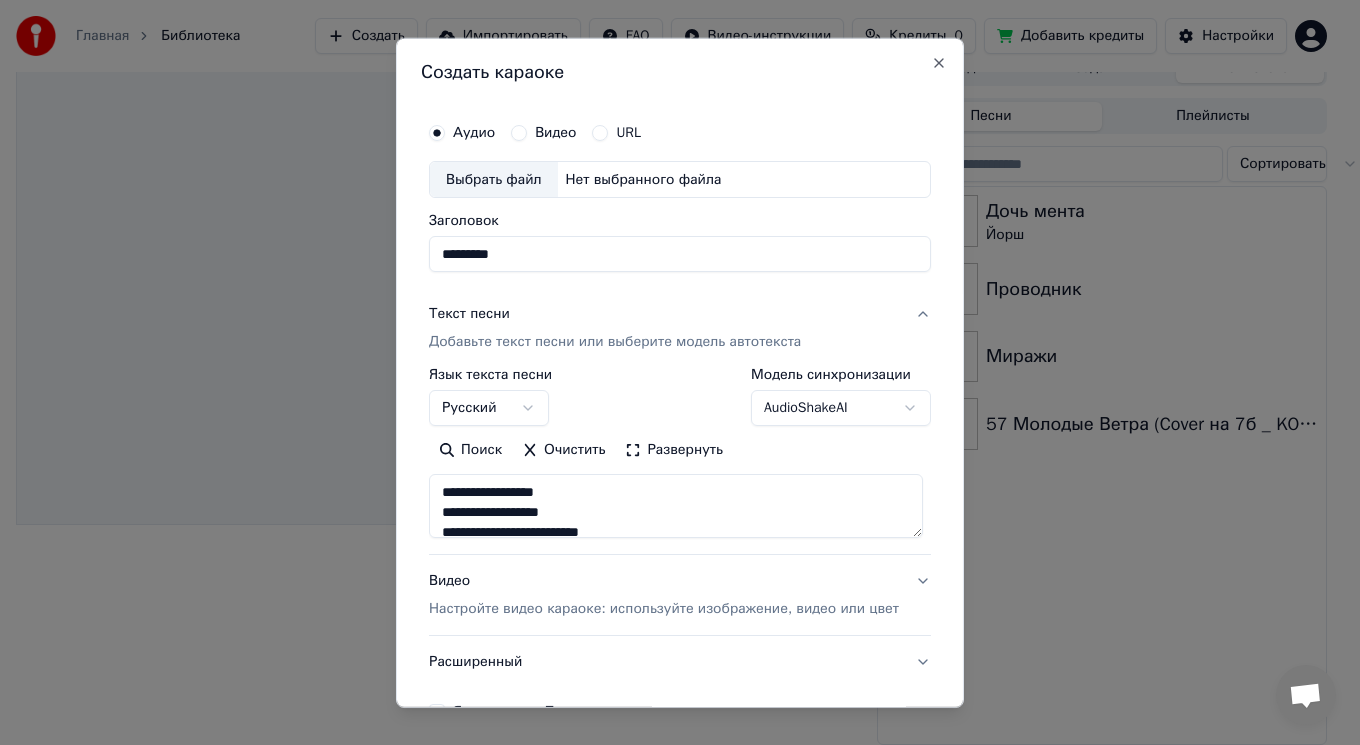 scroll, scrollTop: 100, scrollLeft: 0, axis: vertical 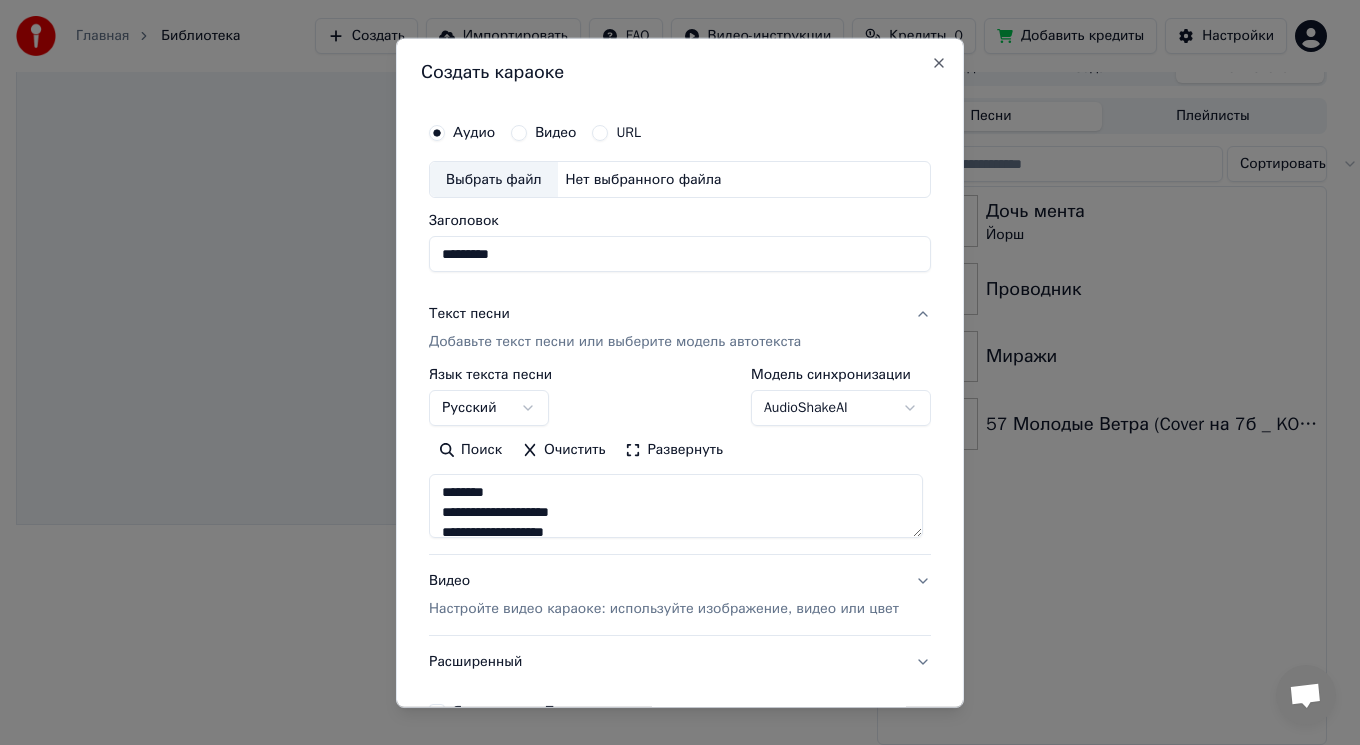 click at bounding box center (676, 506) 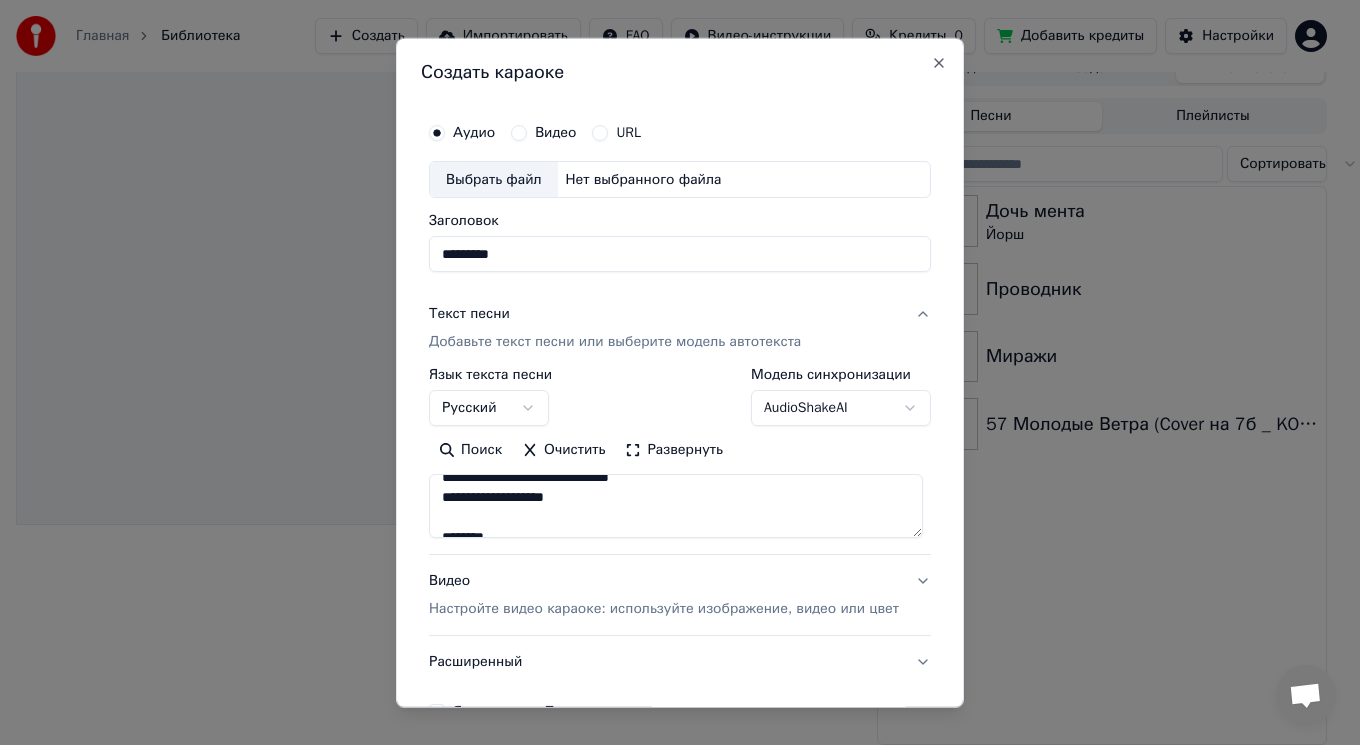 scroll, scrollTop: 200, scrollLeft: 0, axis: vertical 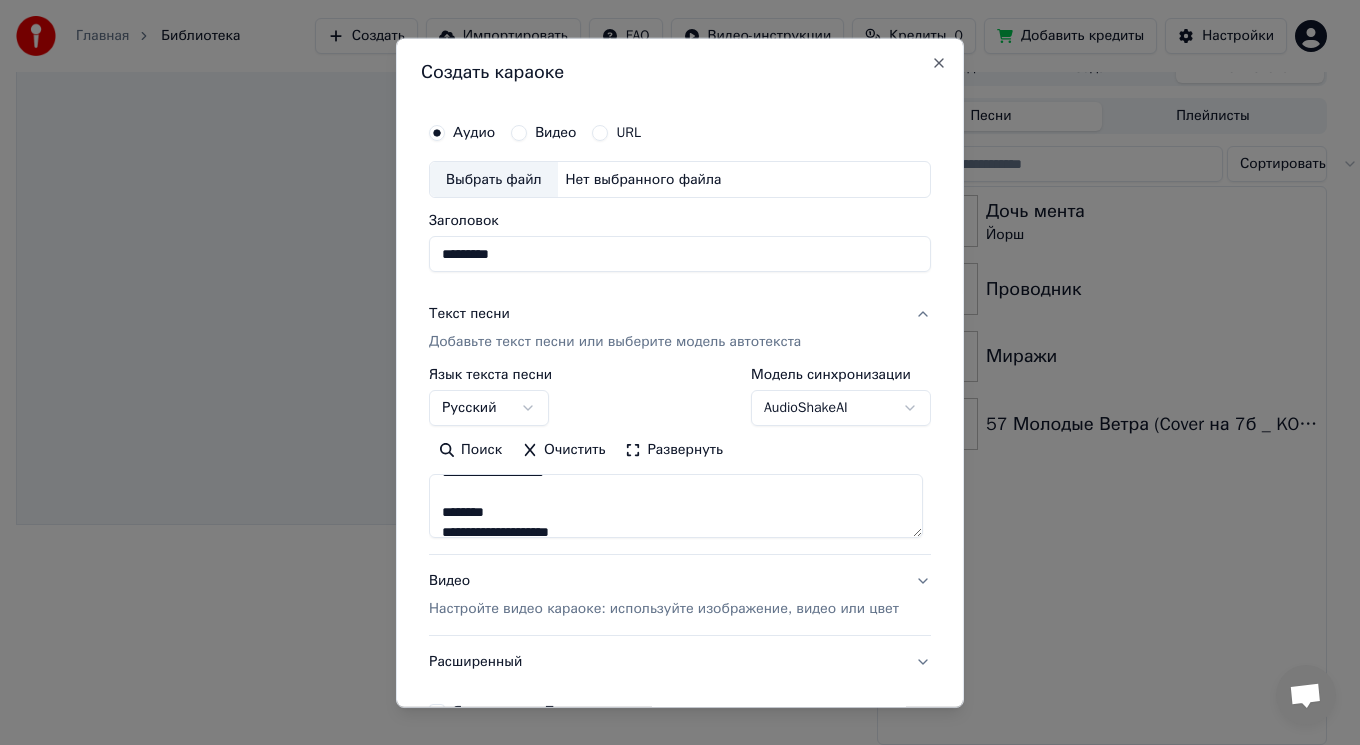 click at bounding box center [676, 506] 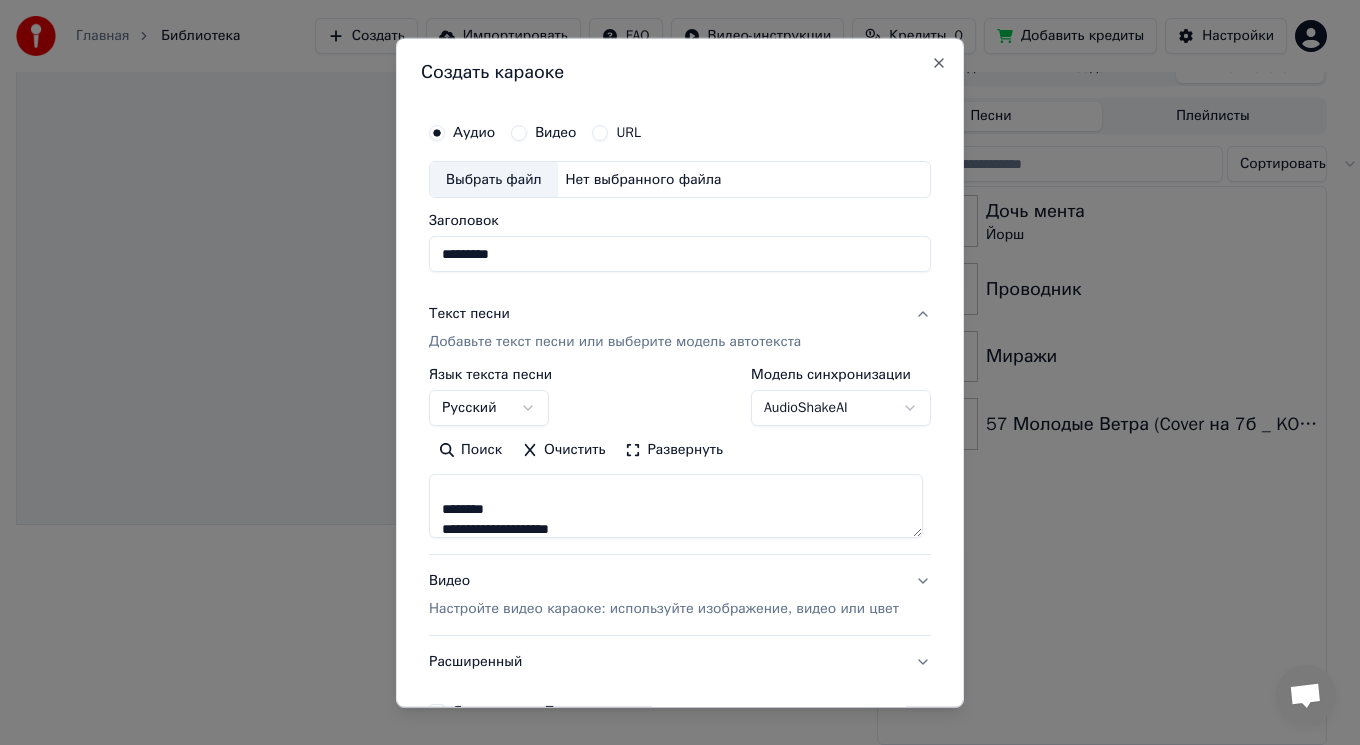 scroll, scrollTop: 300, scrollLeft: 0, axis: vertical 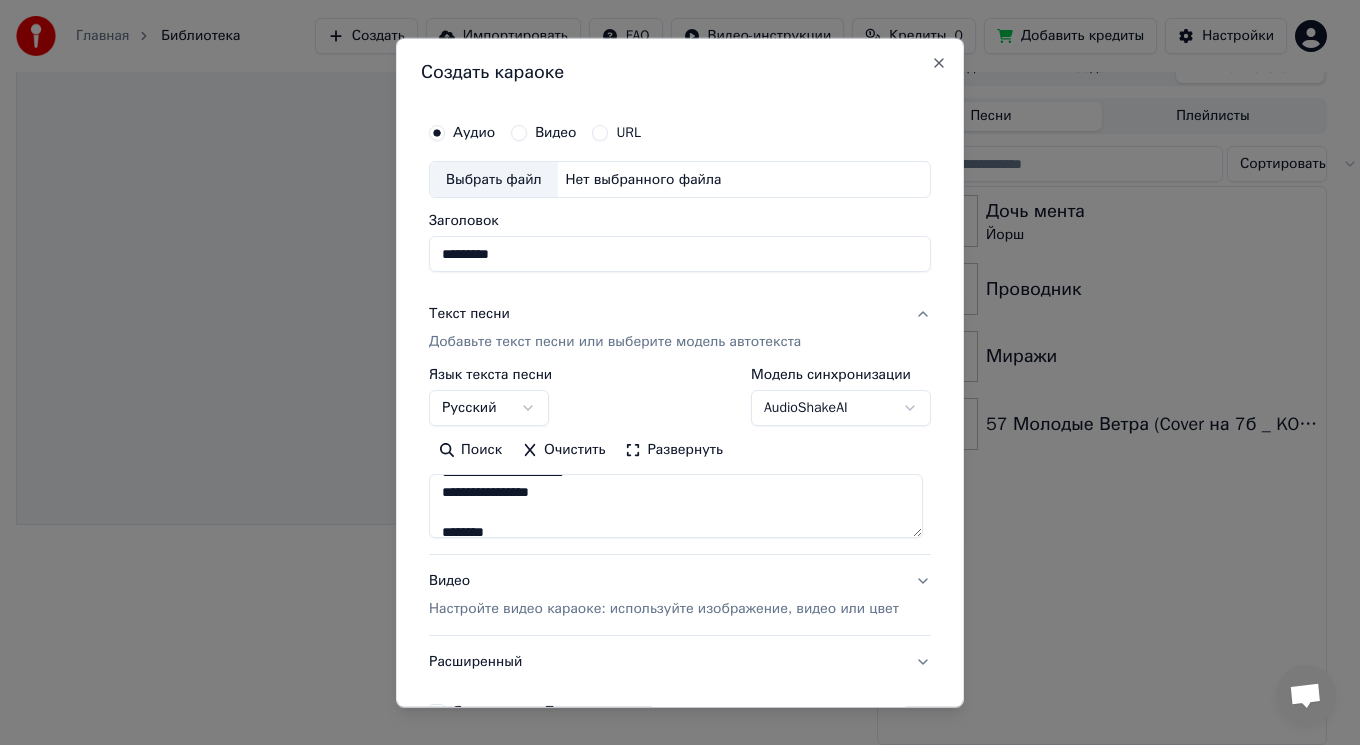 click at bounding box center [676, 506] 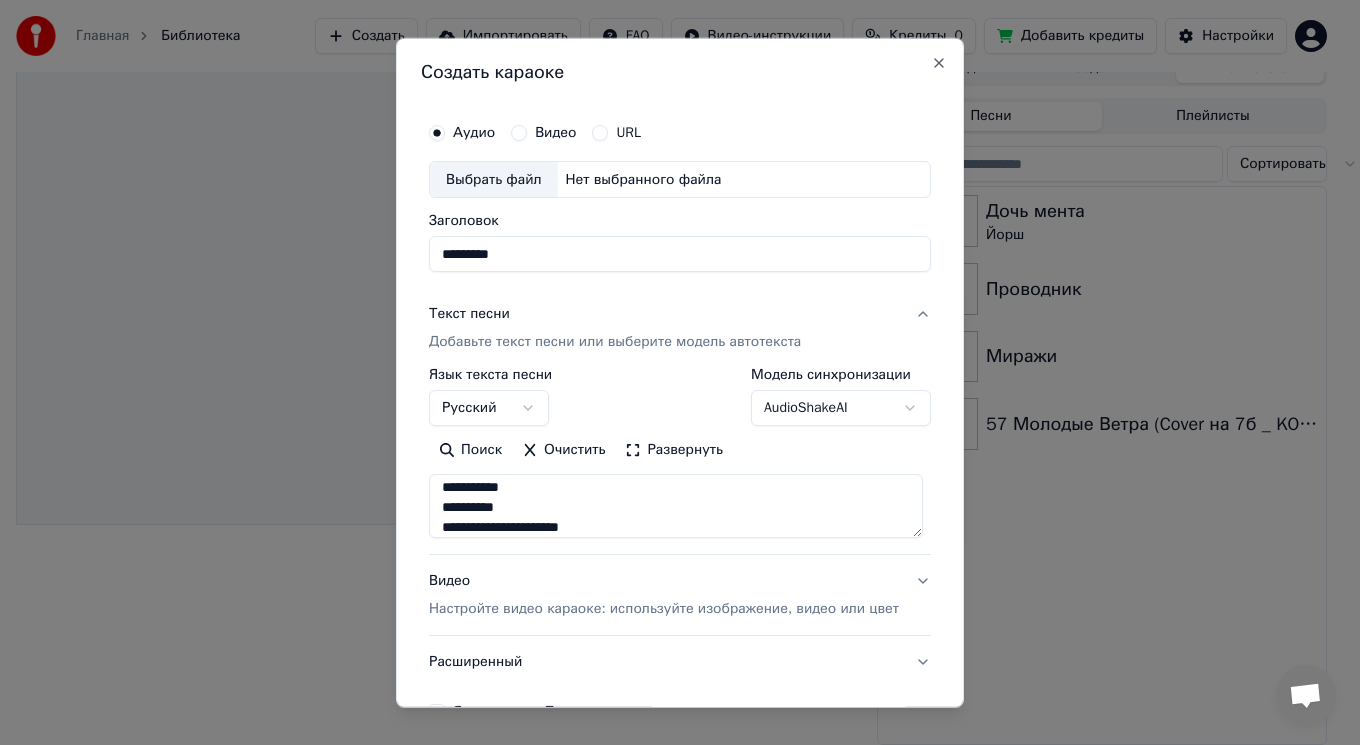 scroll, scrollTop: 505, scrollLeft: 0, axis: vertical 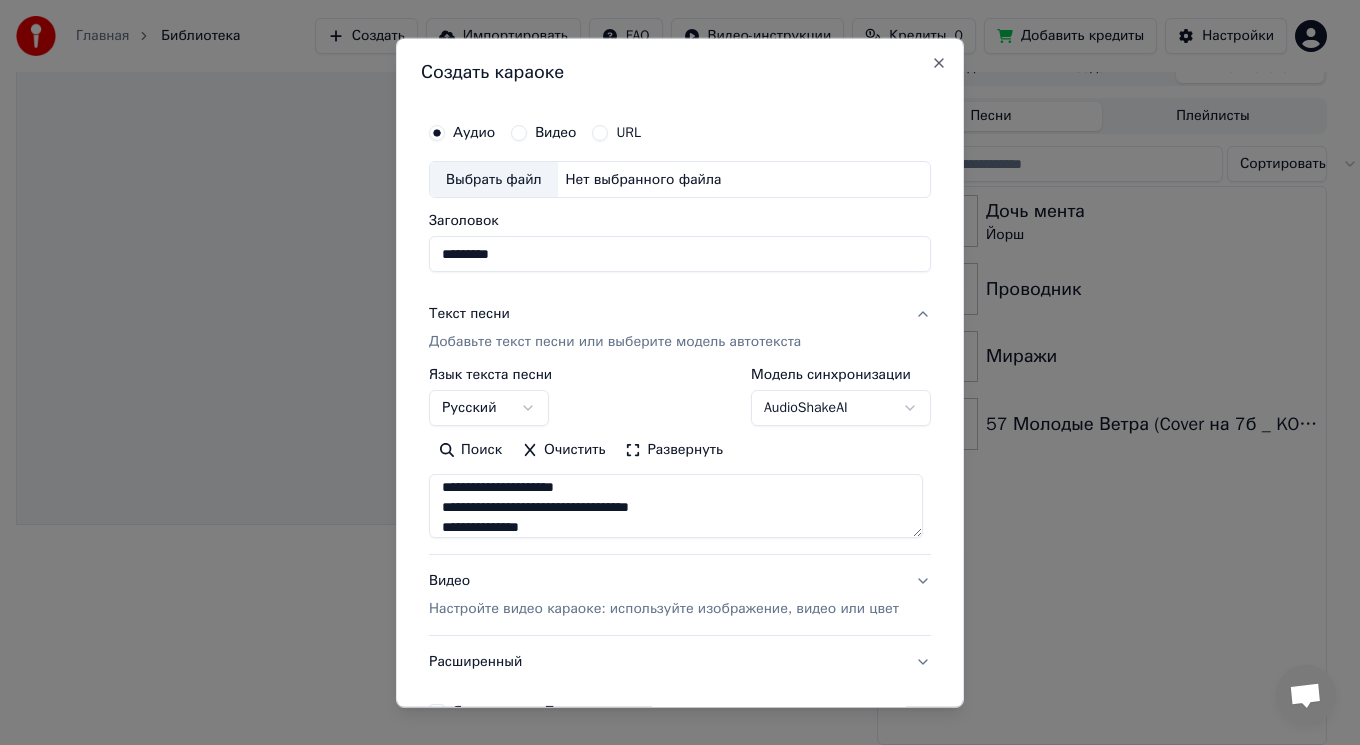 click at bounding box center (676, 506) 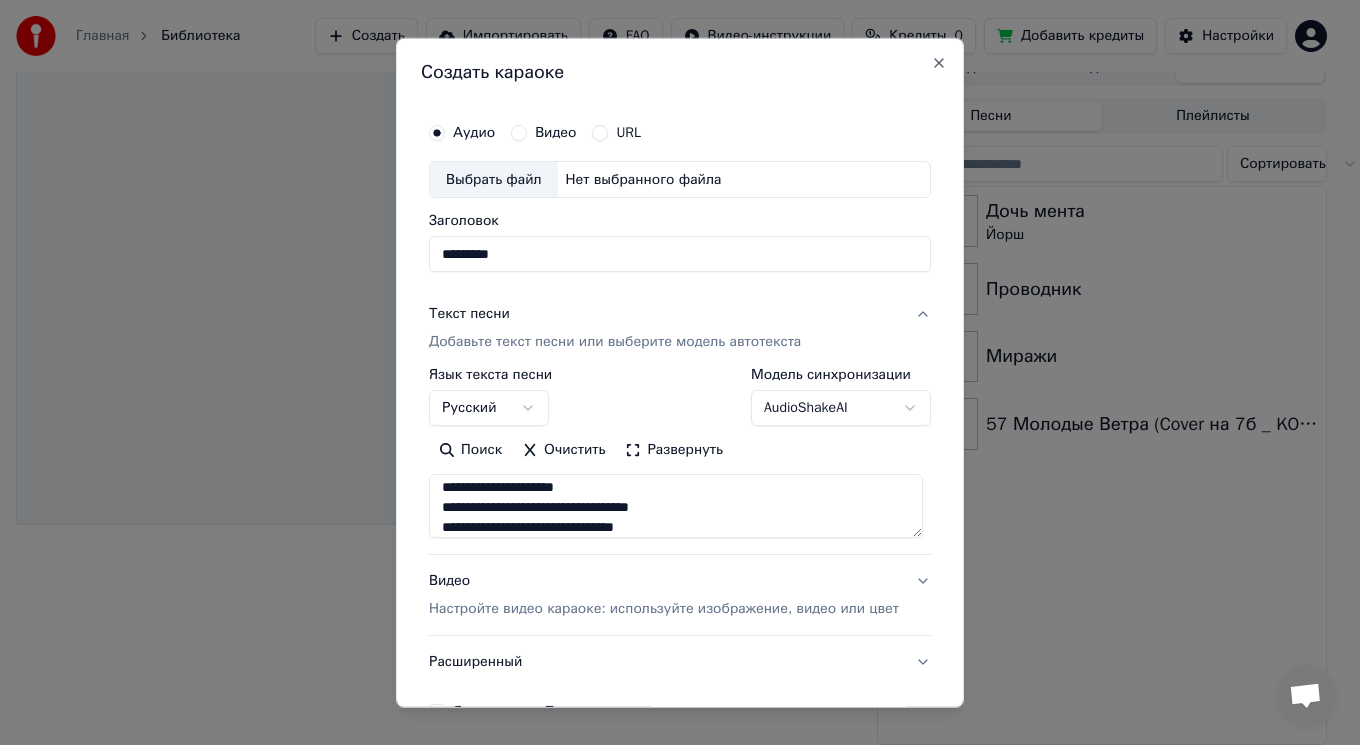 click at bounding box center (676, 506) 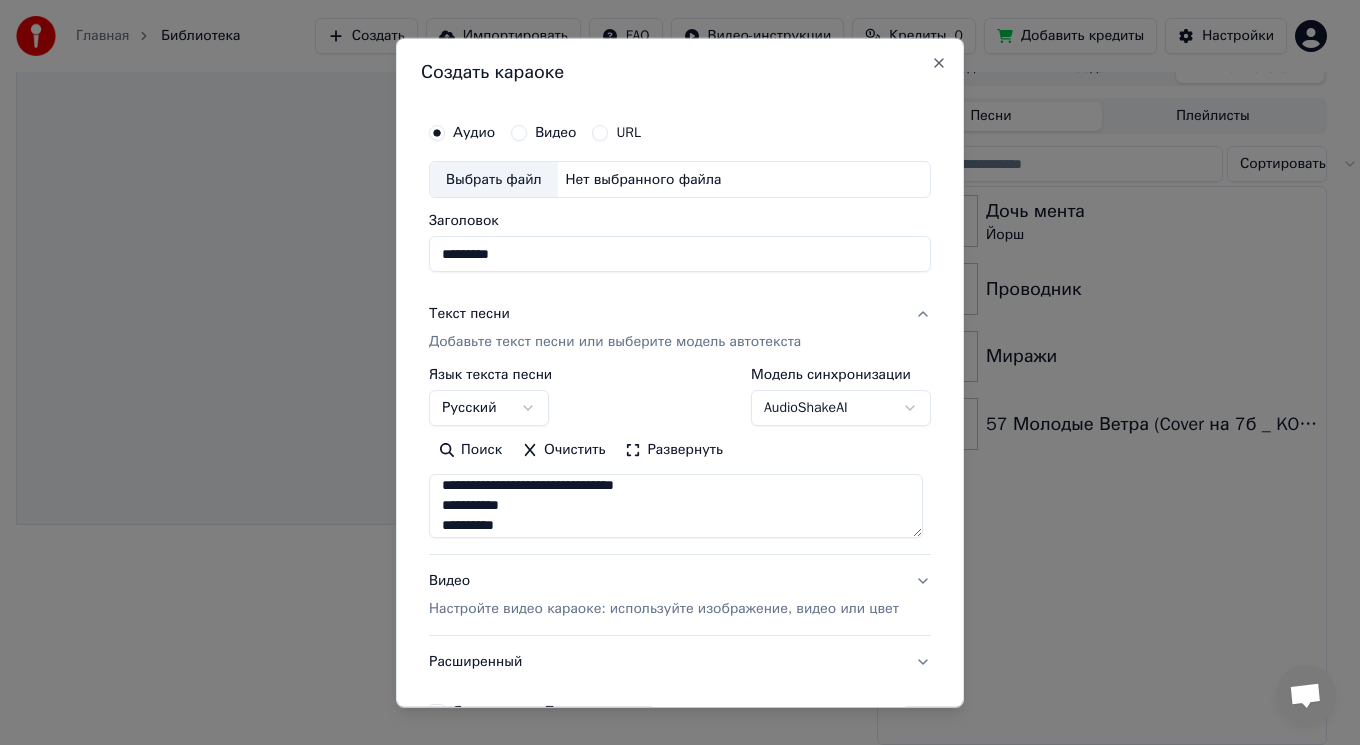 scroll, scrollTop: 427, scrollLeft: 0, axis: vertical 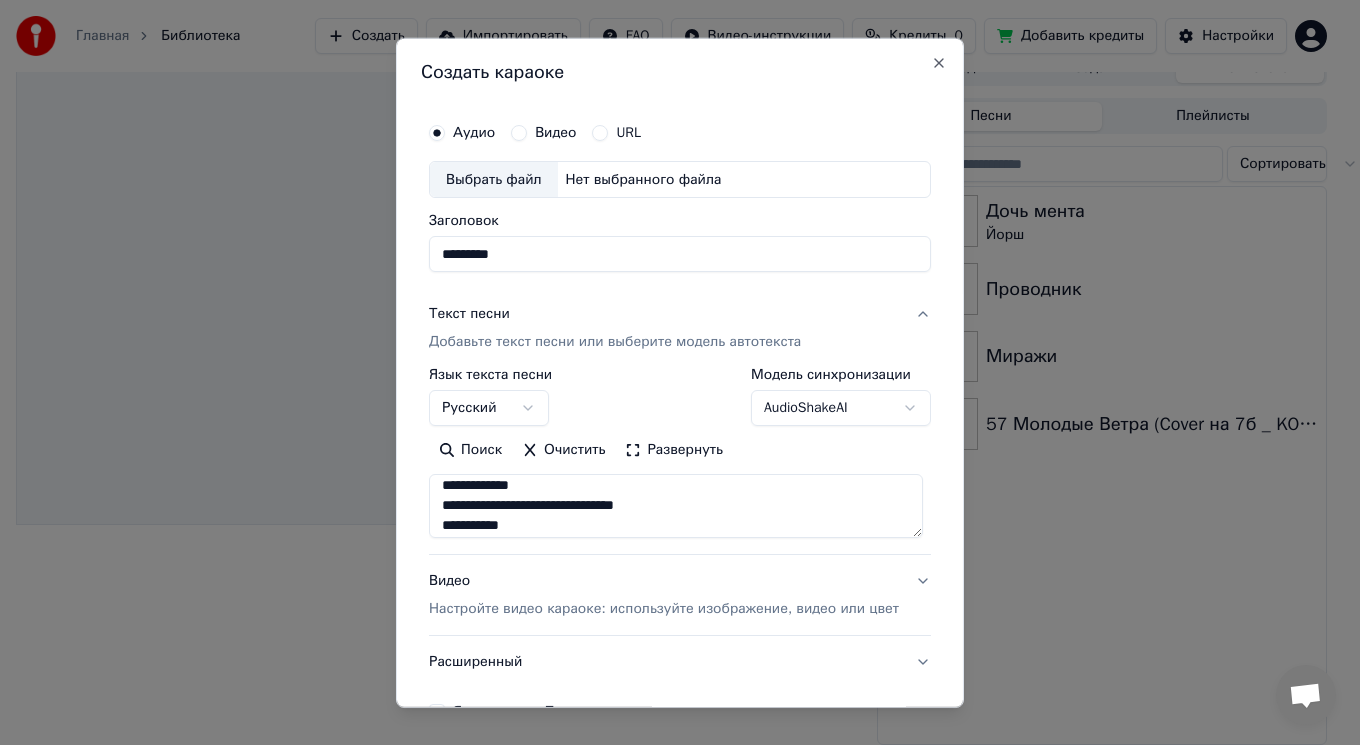 type on "**********" 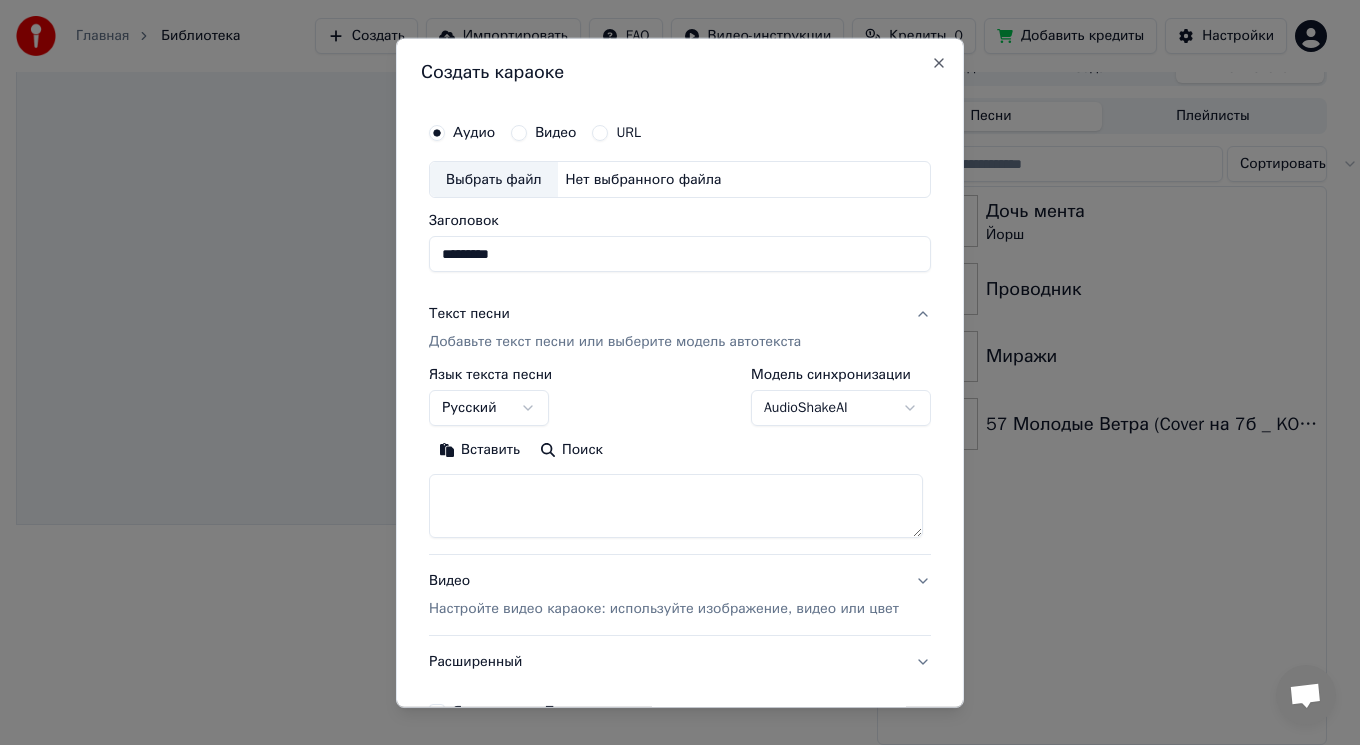 scroll, scrollTop: 0, scrollLeft: 0, axis: both 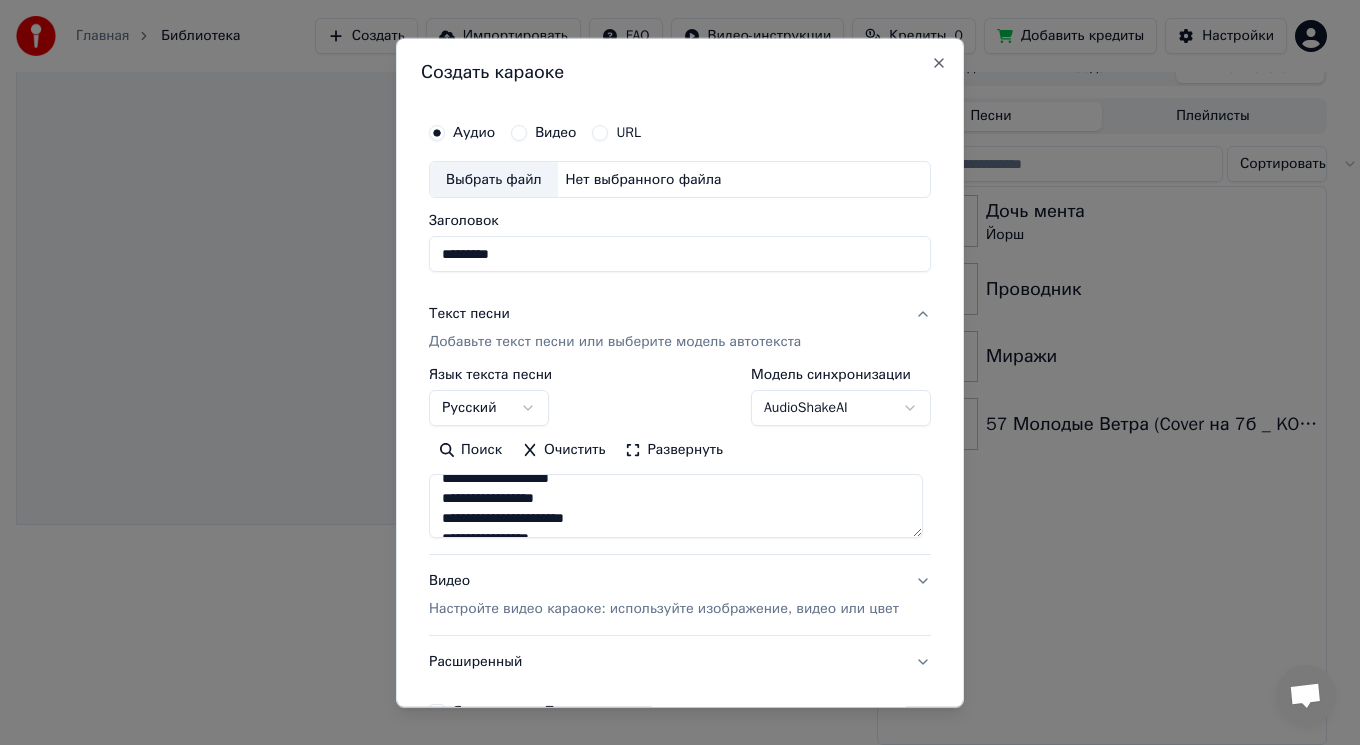 click on "Выбрать файл" at bounding box center (494, 179) 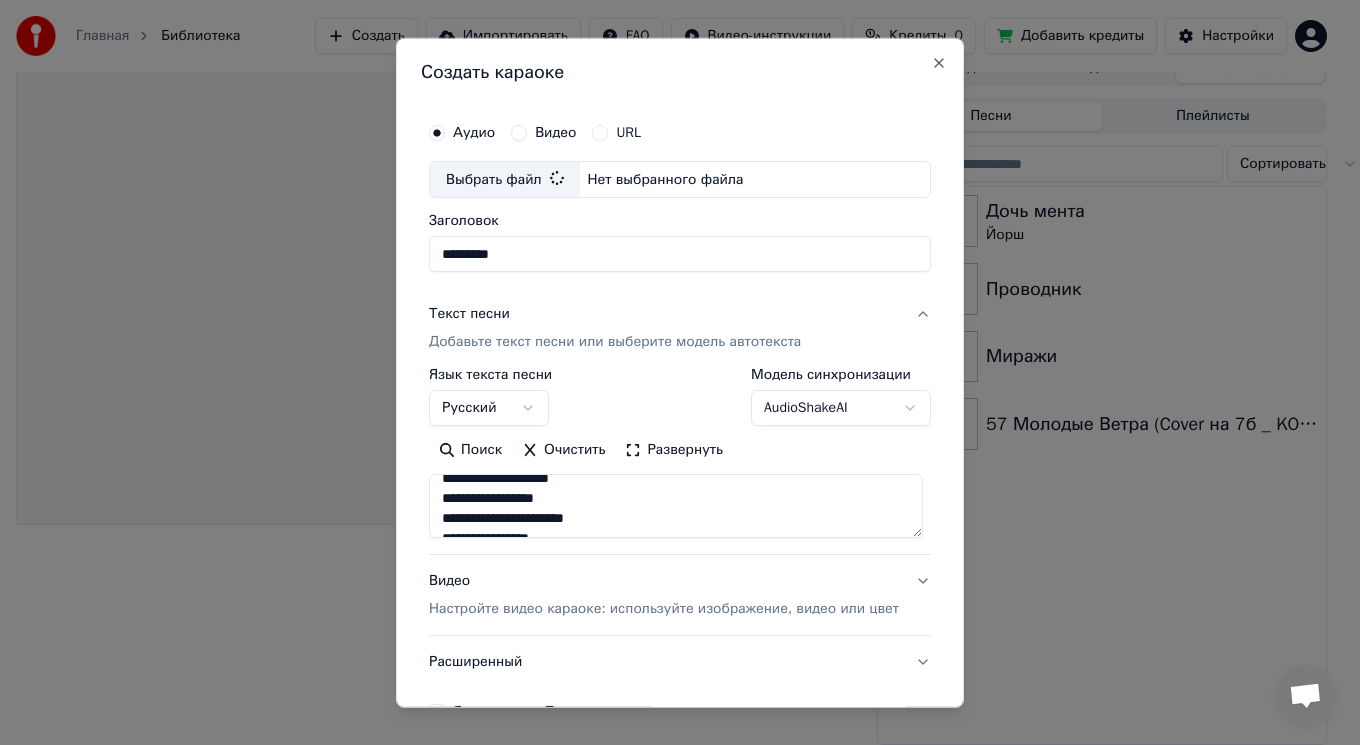 type on "**********" 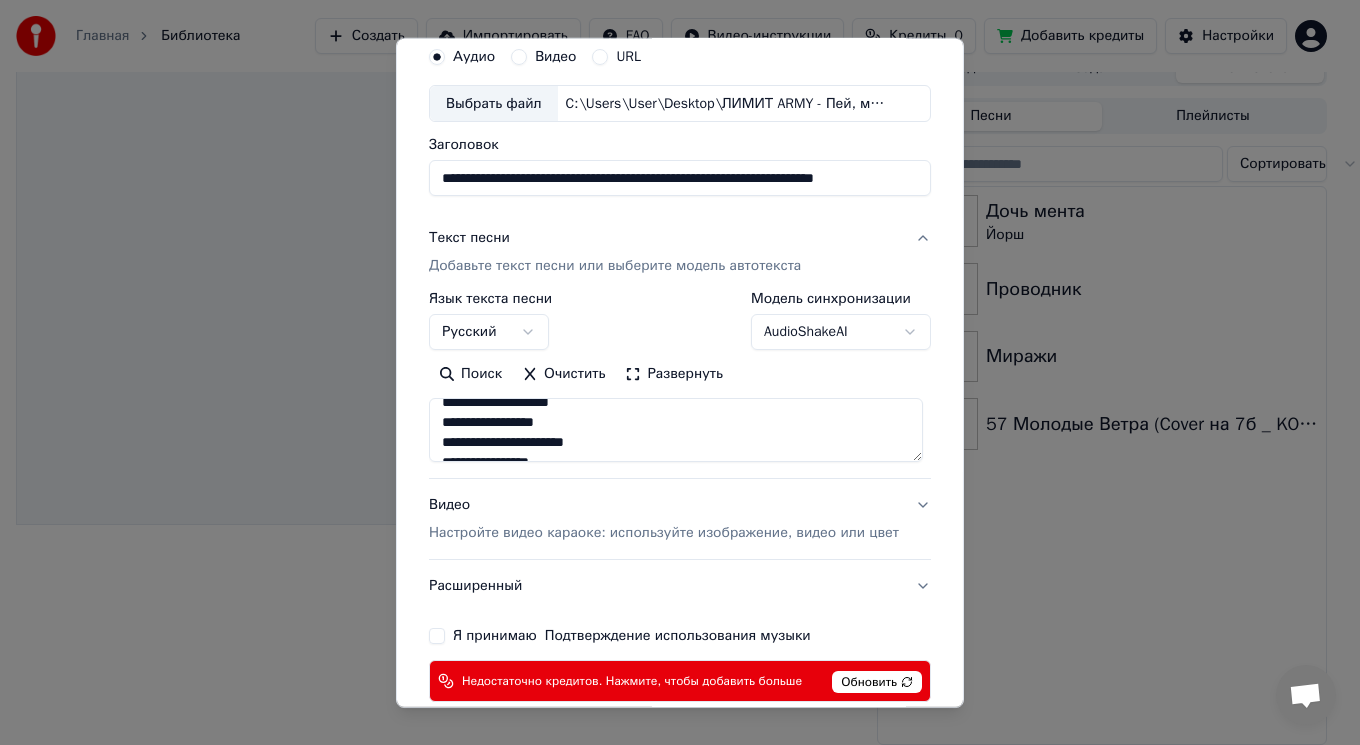 scroll, scrollTop: 179, scrollLeft: 0, axis: vertical 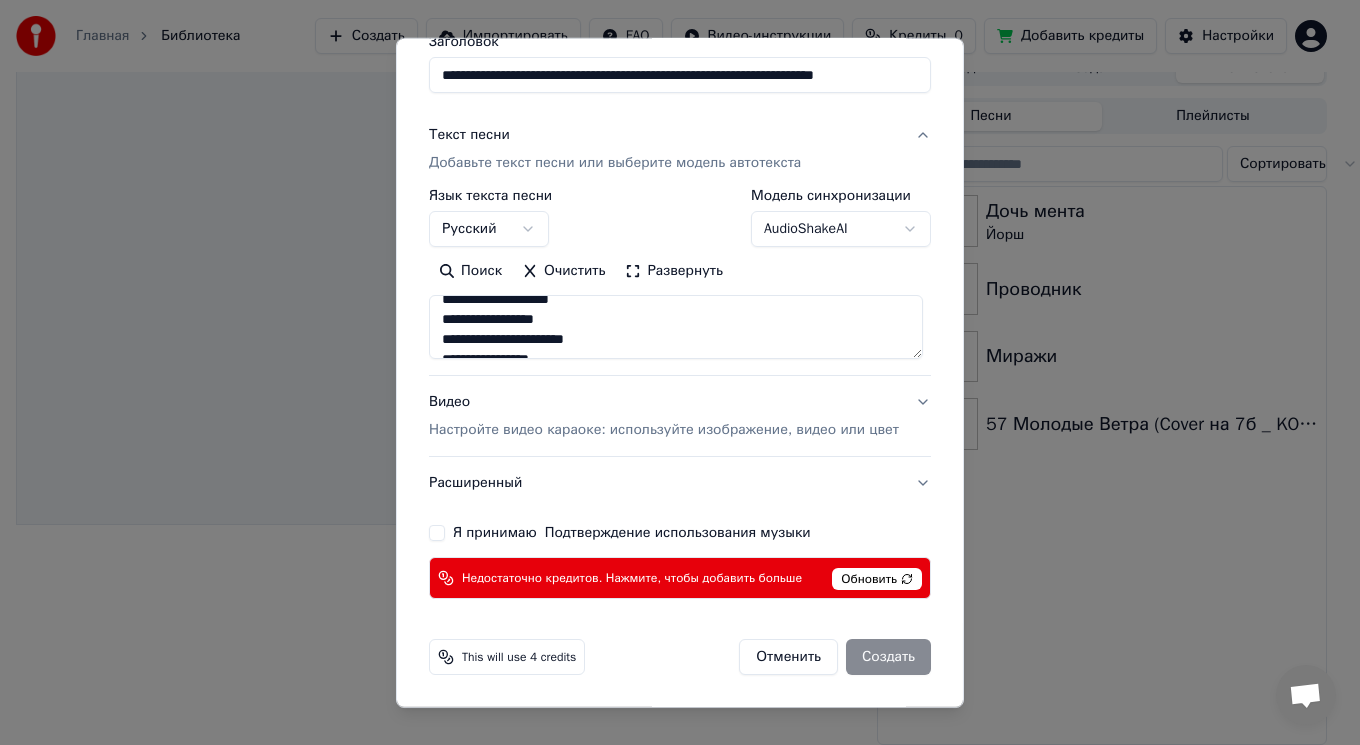 click on "Отменить Создать" at bounding box center (835, 657) 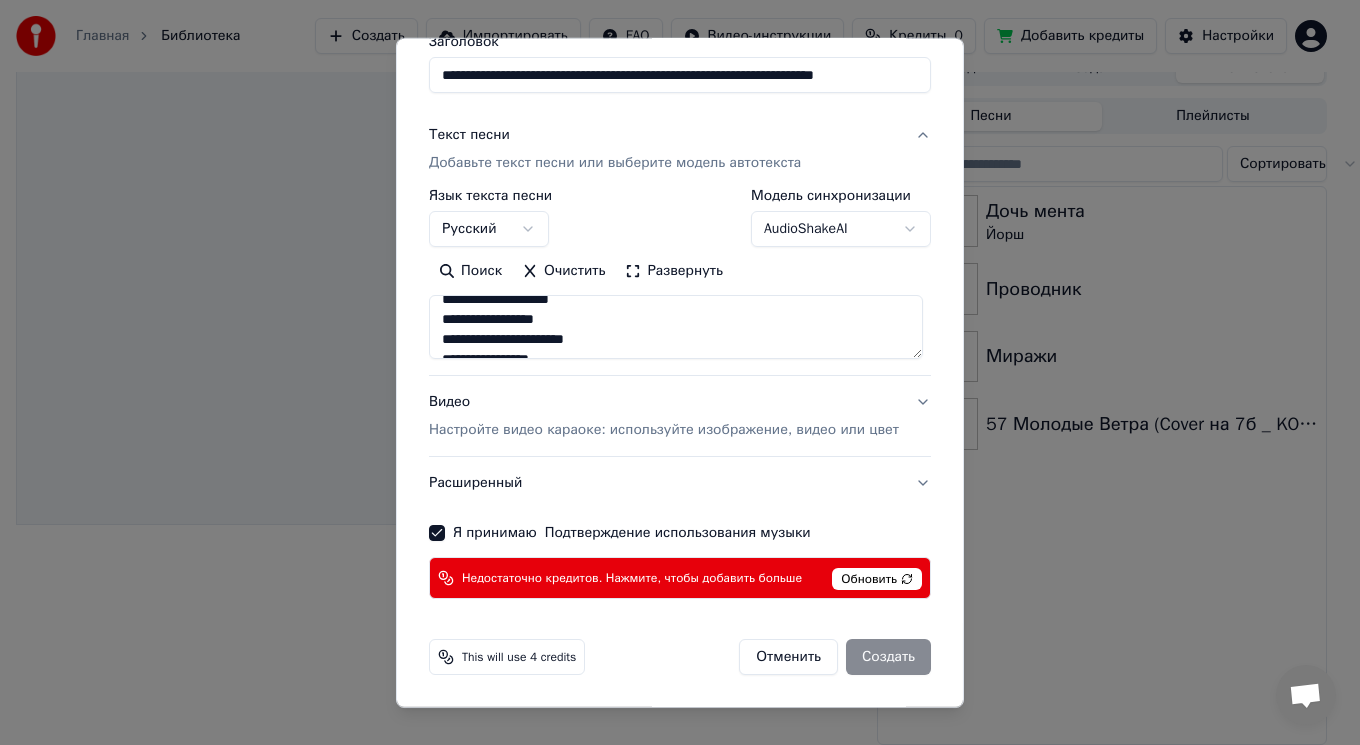 click on "This will use 4 credits" at bounding box center [519, 657] 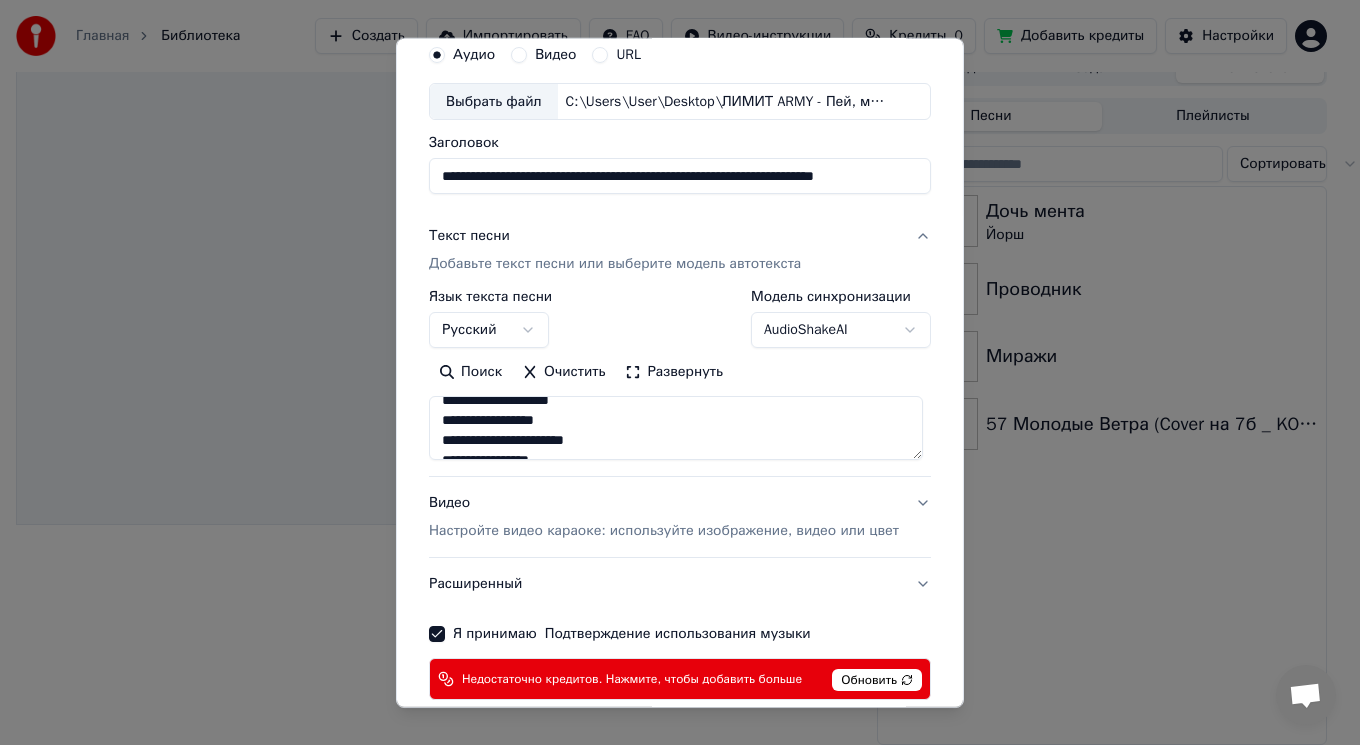 scroll, scrollTop: 179, scrollLeft: 0, axis: vertical 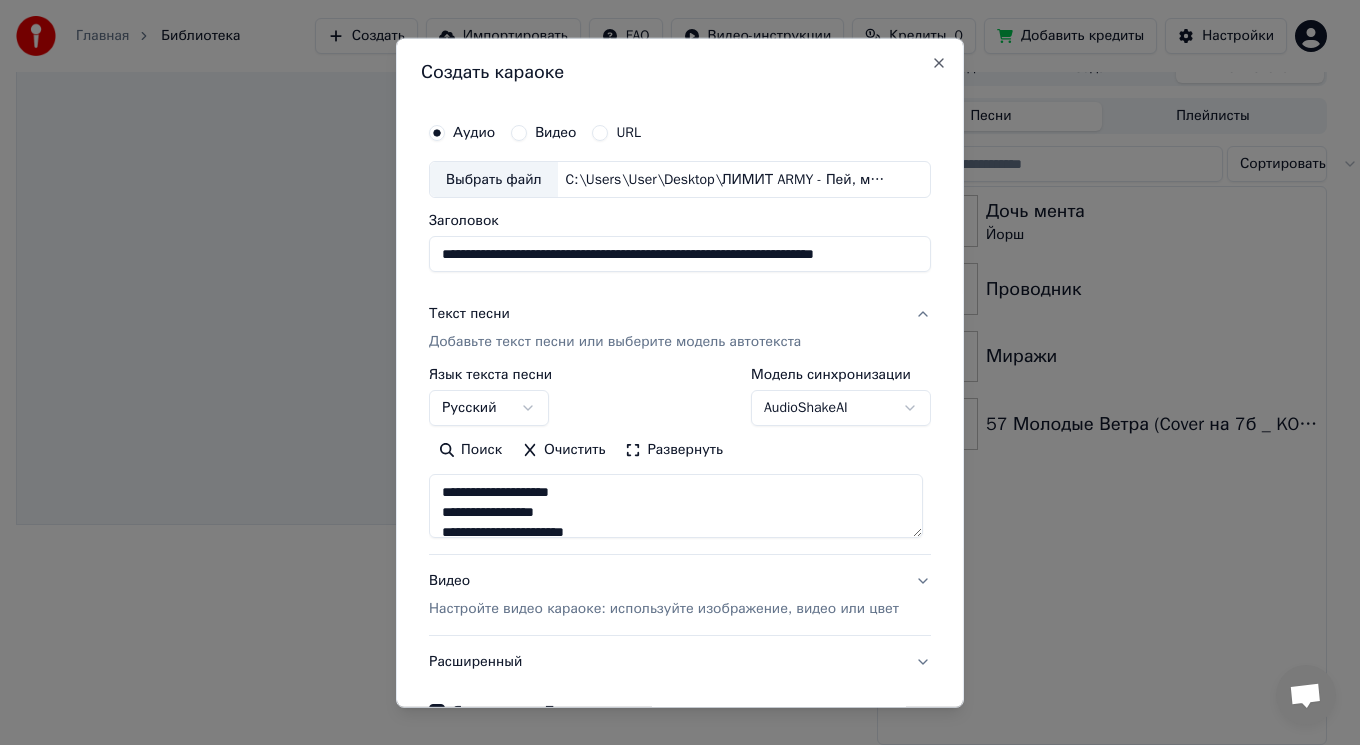 type on "**********" 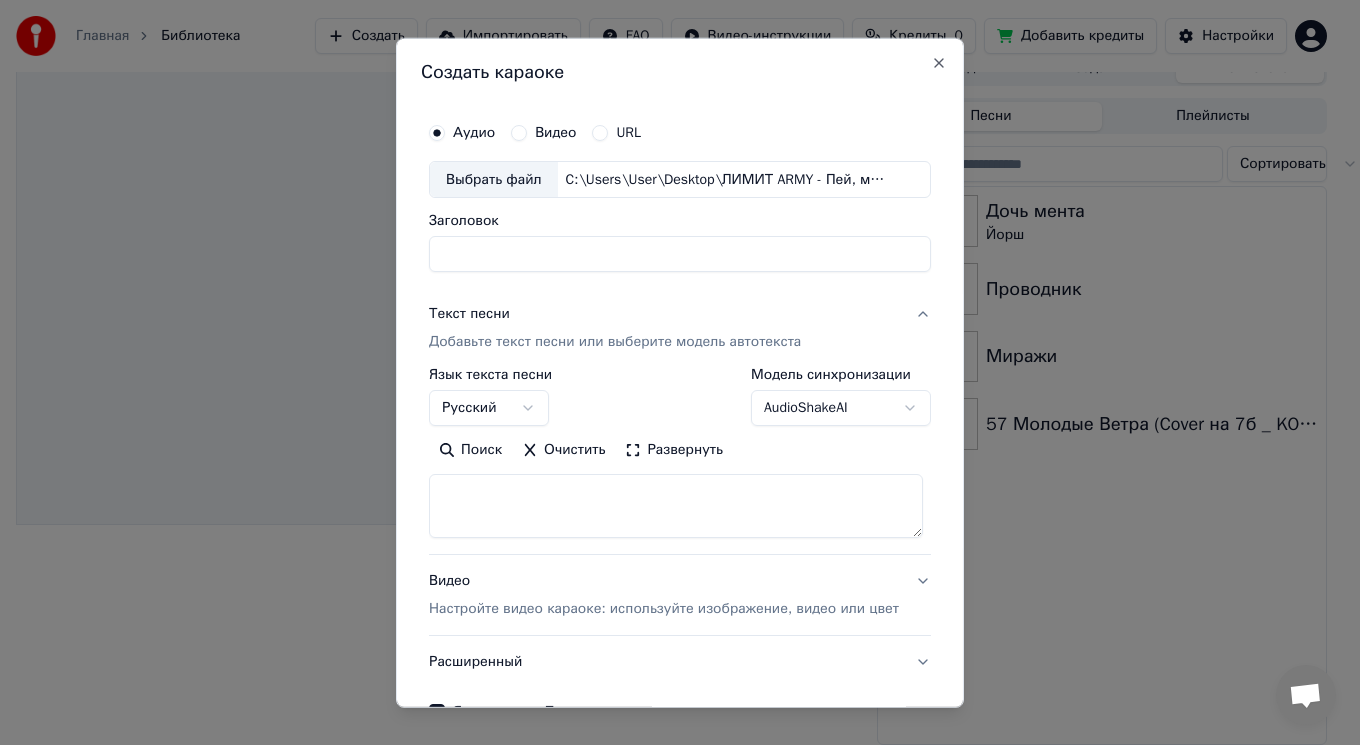 select 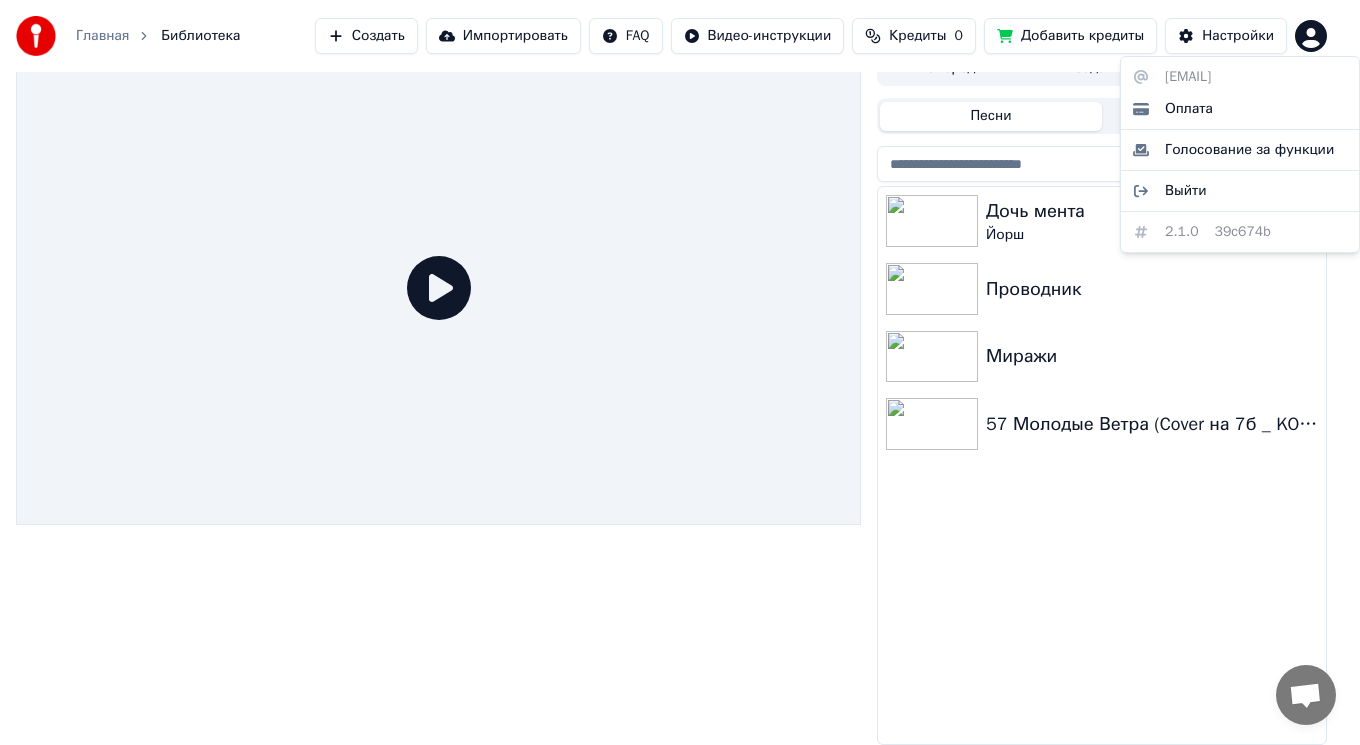 click on "Главная Библиотека Создать Импортировать FAQ Видео-инструкции Кредиты 0 Добавить кредиты Настройки Очередь Задания Библиотека Песни Плейлисты Сортировать Дочь мента Йорш Проводник Миражи 57 Молодые Ветра (Cover на 7б _ KORN) [EMAIL] Оплата Голосование за функции Выйти 2.1.0 39c674b" at bounding box center [680, 350] 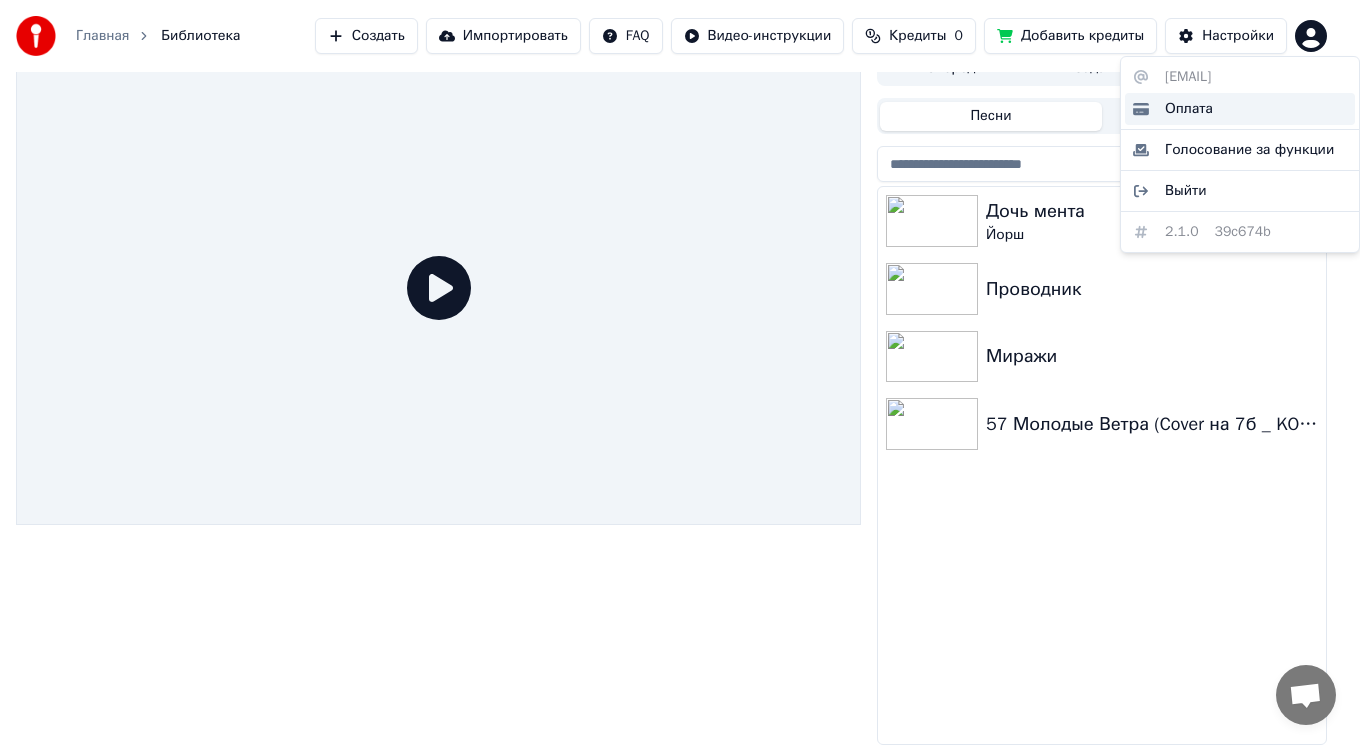 click on "Оплата" at bounding box center [1189, 109] 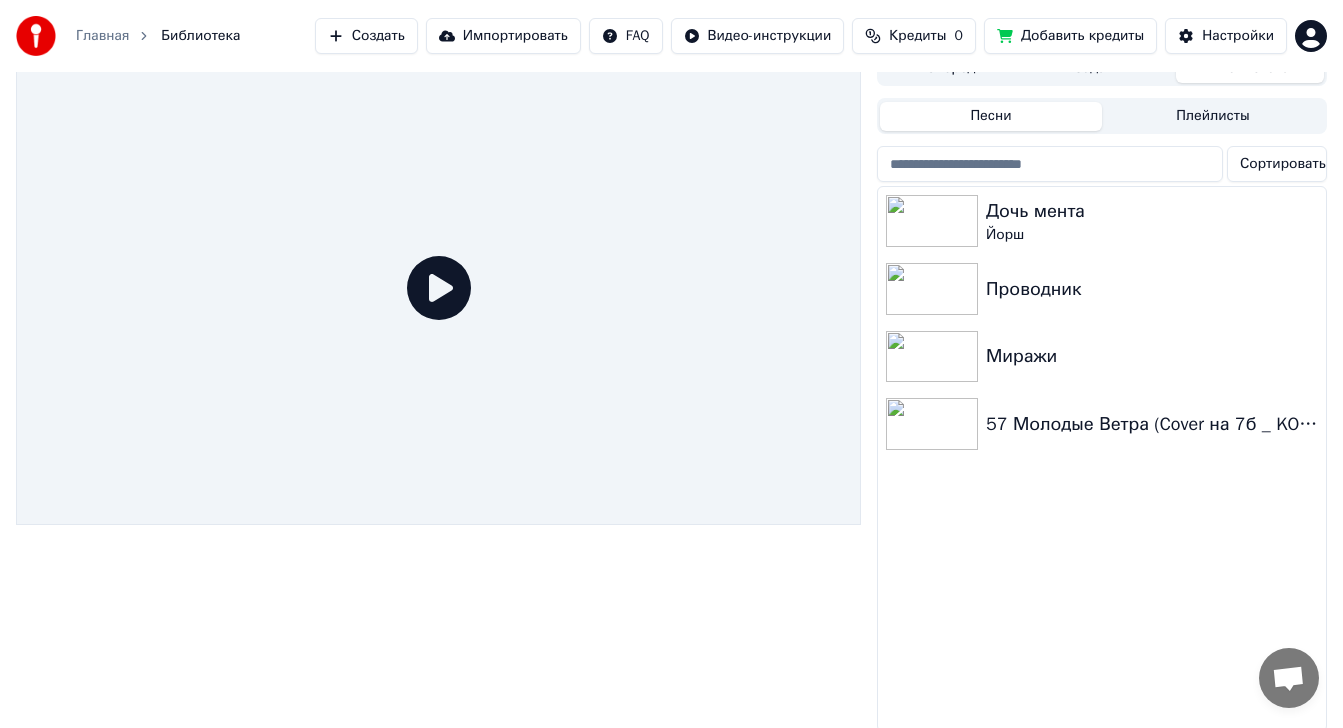 click on "Главная Библиотека Создать Импортировать FAQ Видео-инструкции Кредиты 0 Добавить кредиты Настройки Очередь Задания Библиотека Песни Плейлисты Сортировать Дочь мента Йорш Проводник Миражи 57 Молодые Ветра (Cover на 7б _ KORN)" at bounding box center [671, 342] 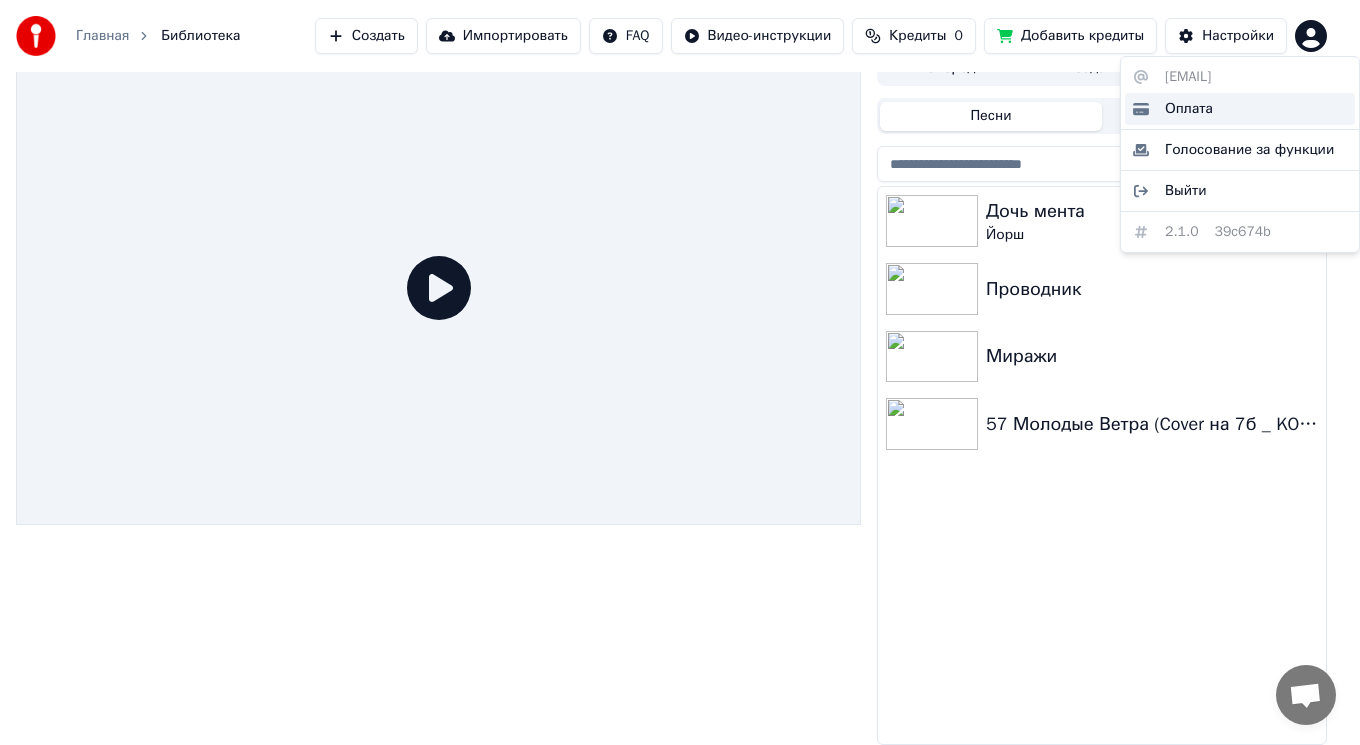 click on "Оплата" at bounding box center (1189, 109) 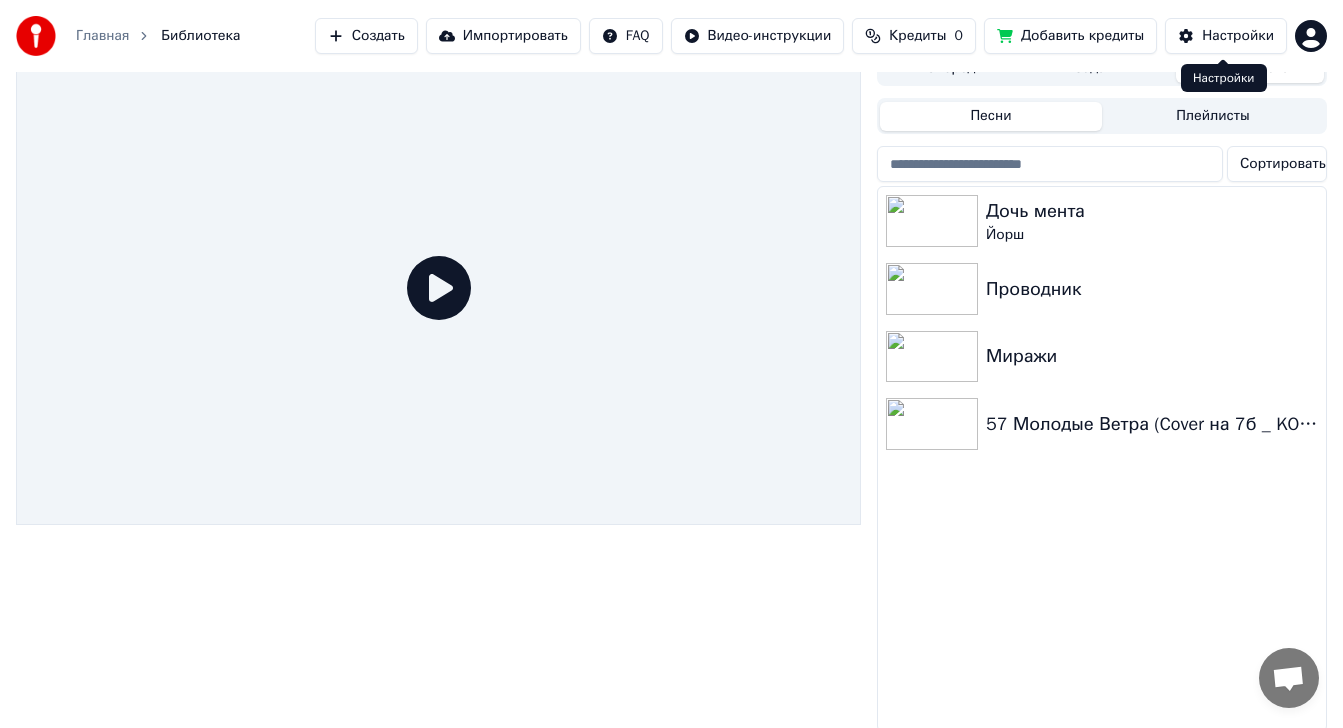 click on "Настройки" at bounding box center (1238, 36) 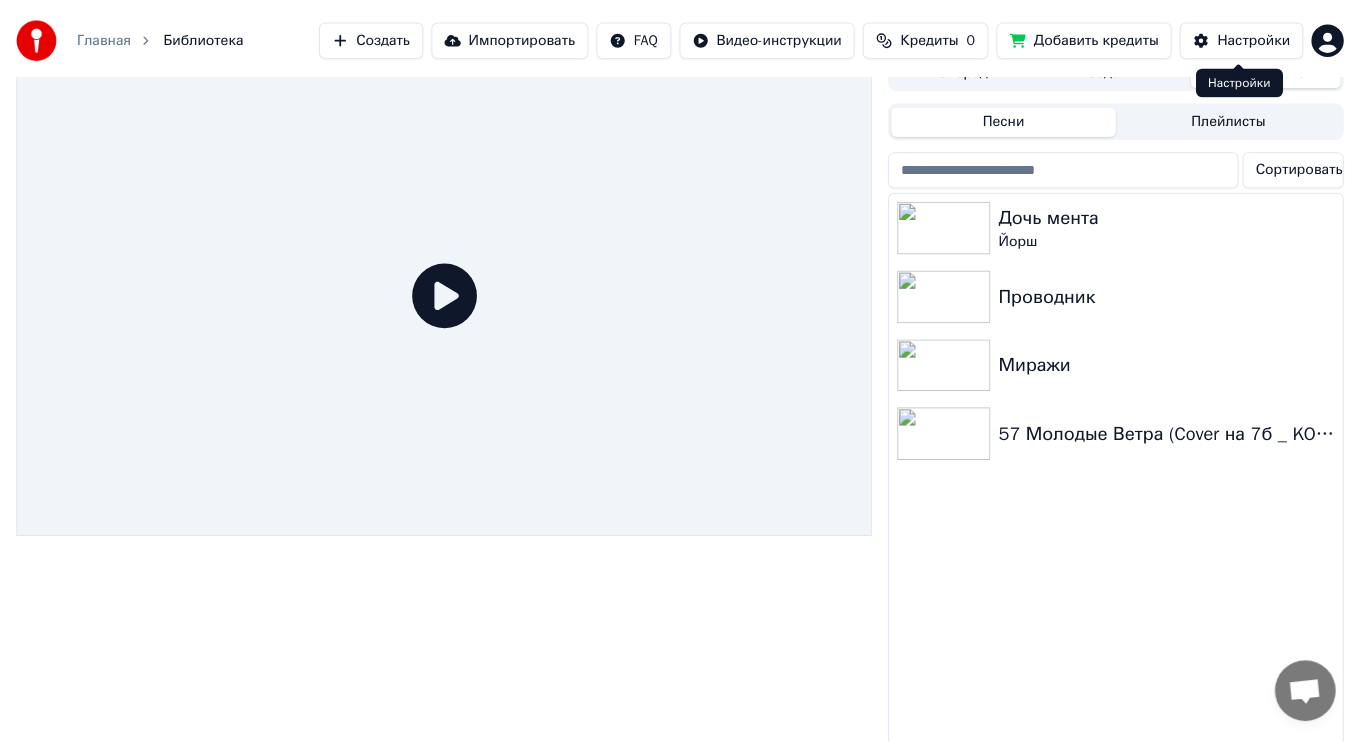 scroll, scrollTop: 0, scrollLeft: 0, axis: both 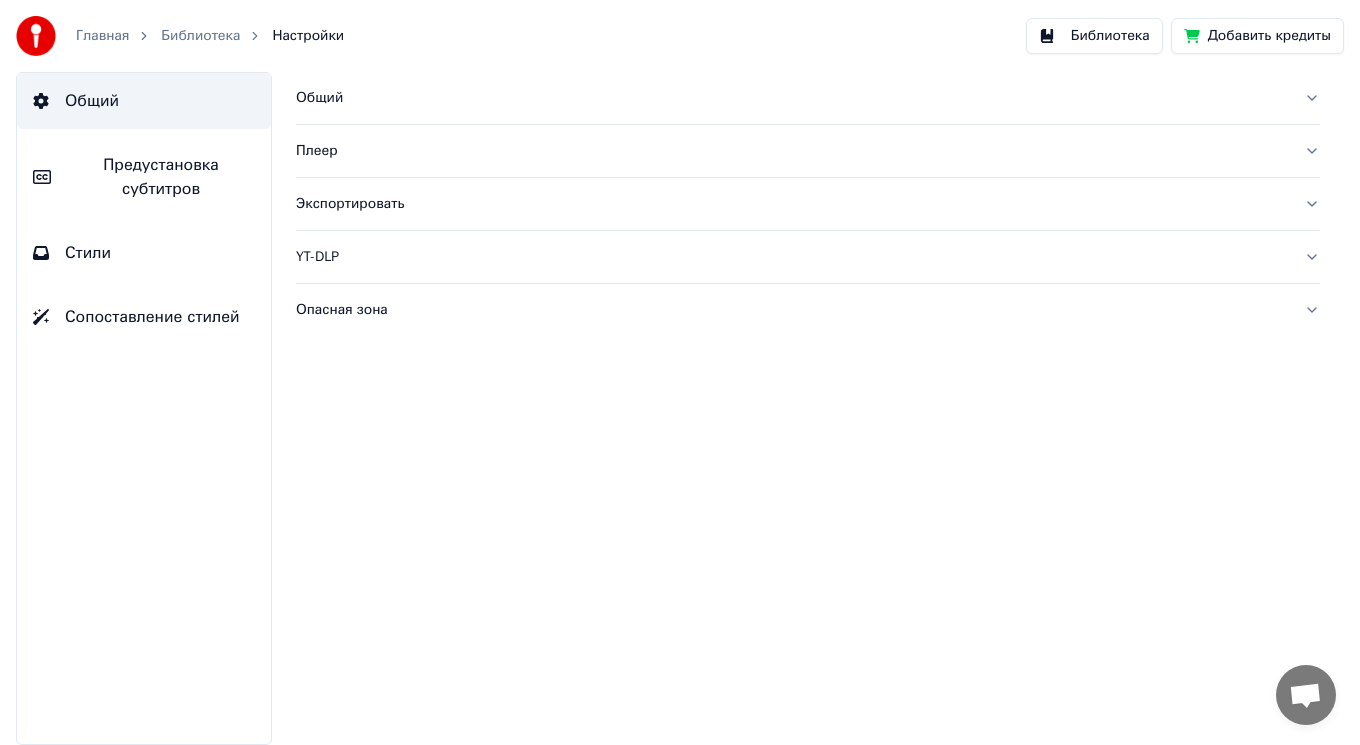 click on "Добавить кредиты" at bounding box center (1257, 36) 